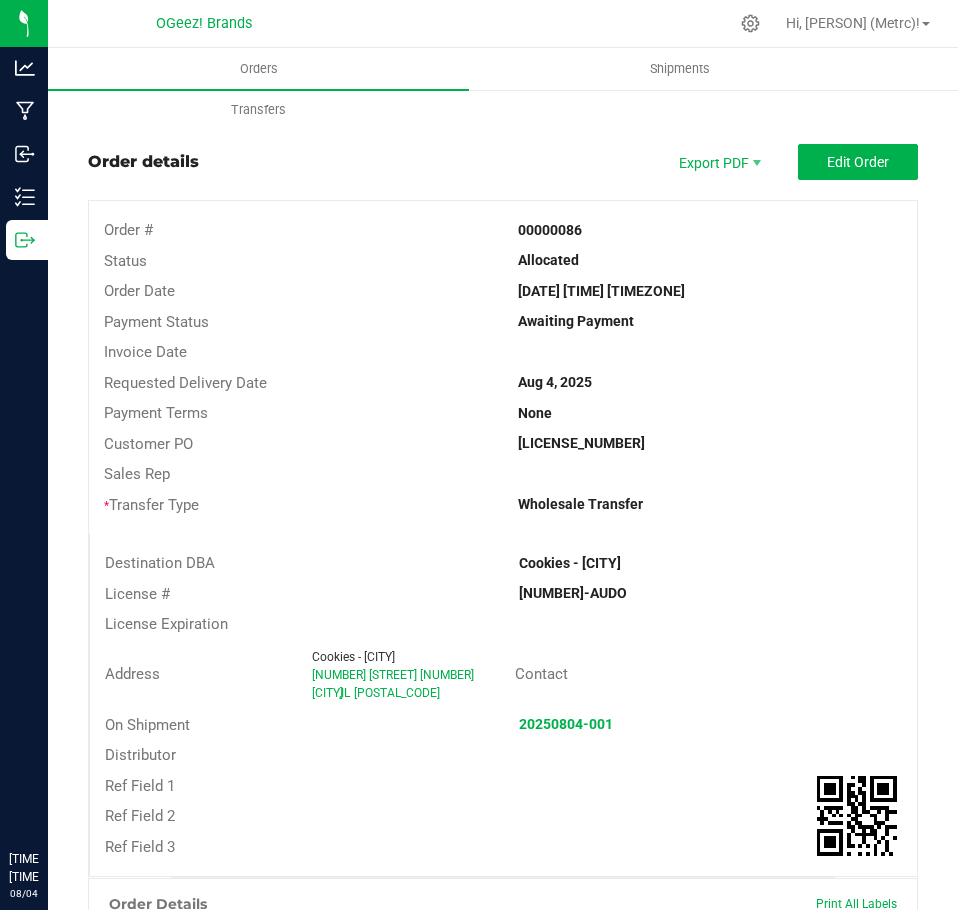 scroll, scrollTop: 0, scrollLeft: 0, axis: both 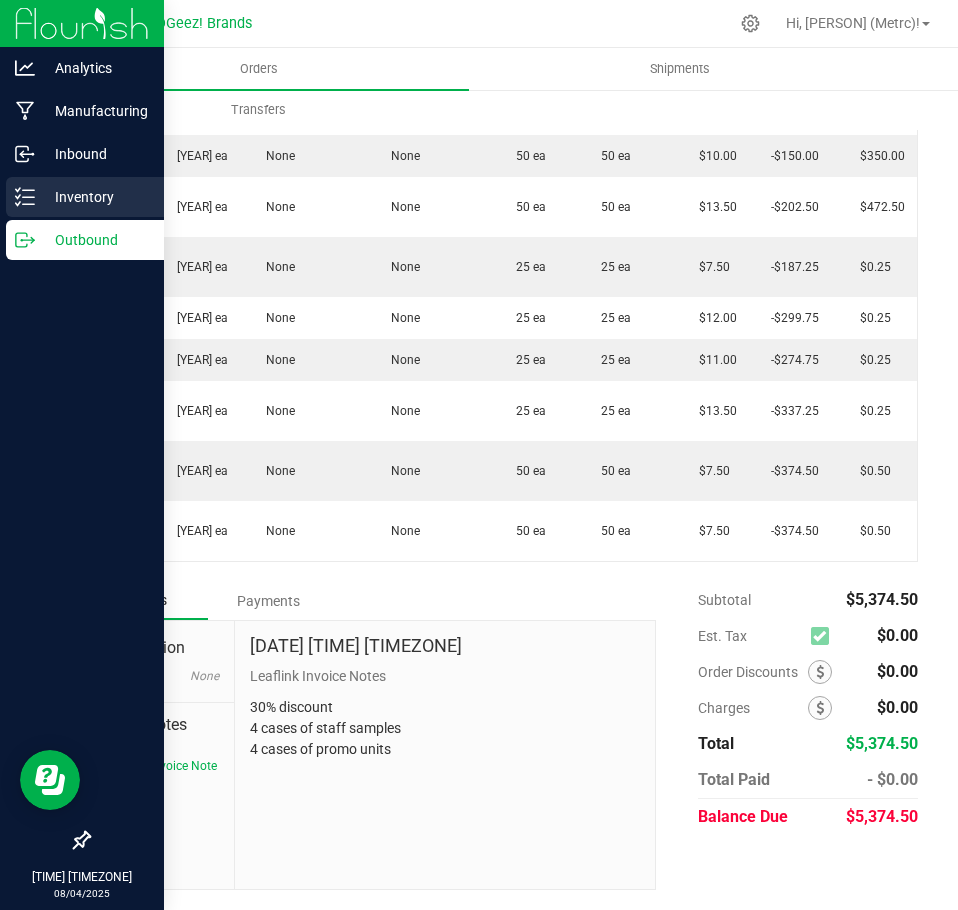 click on "Inventory" at bounding box center (95, 197) 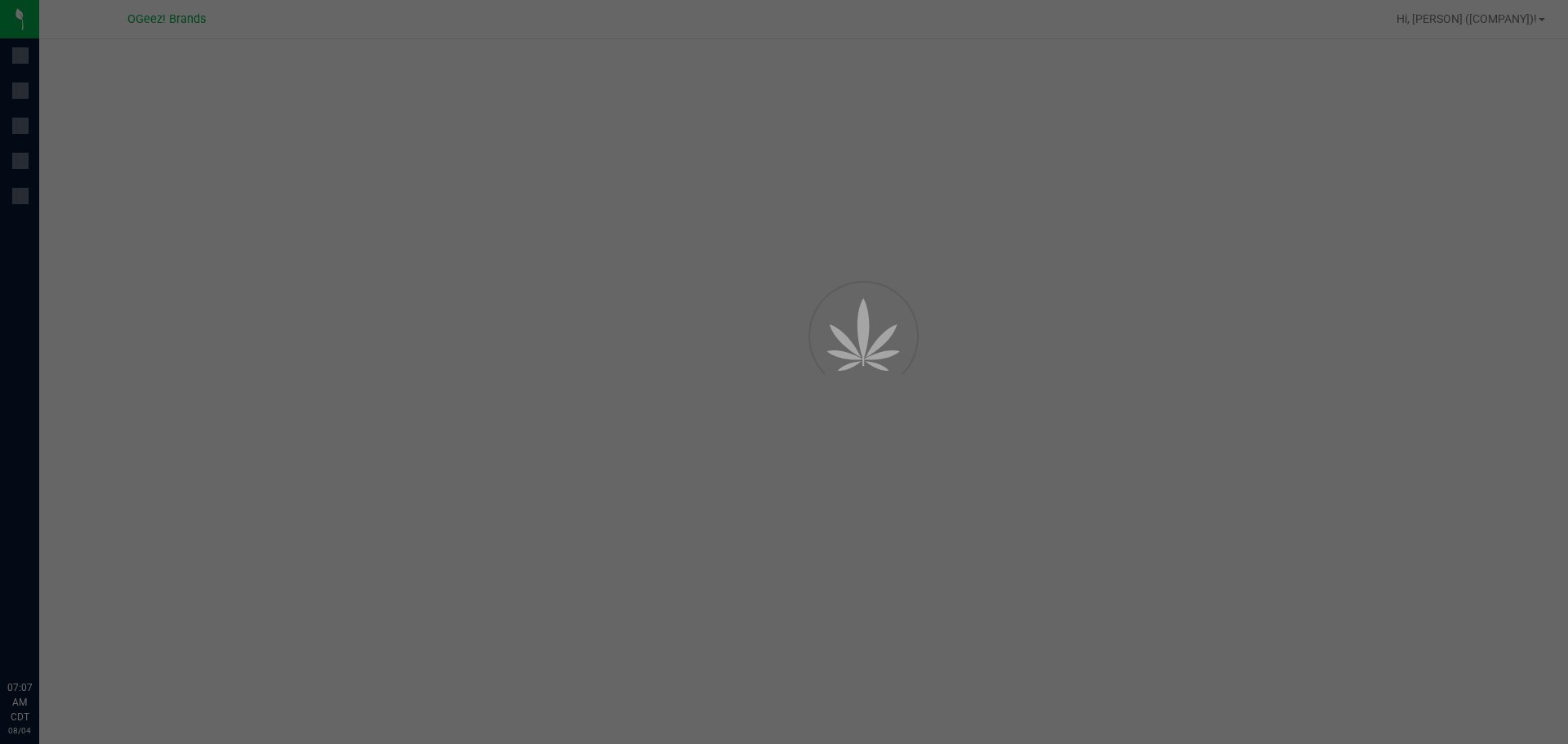 scroll, scrollTop: 0, scrollLeft: 0, axis: both 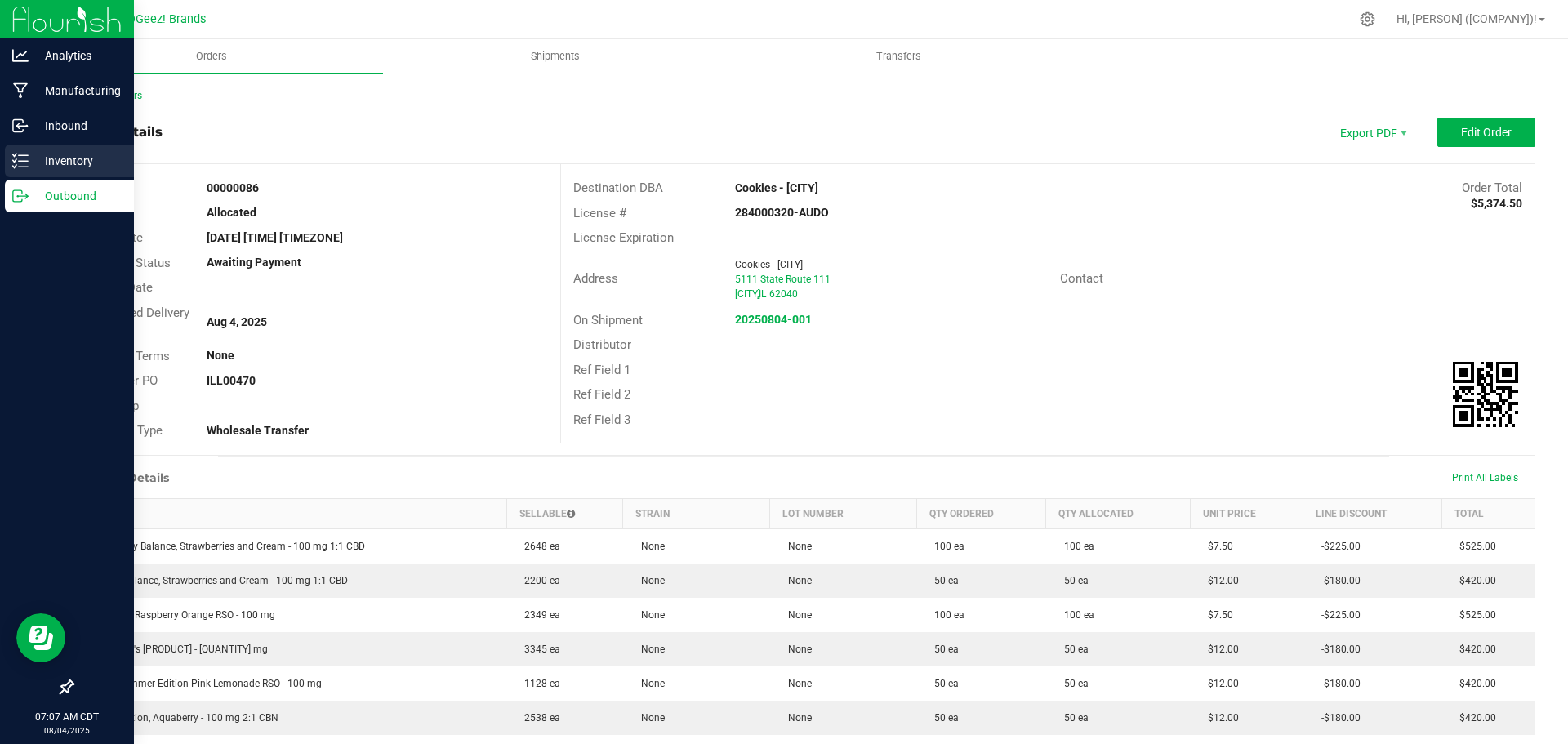 click on "Inventory" at bounding box center [69, 161] 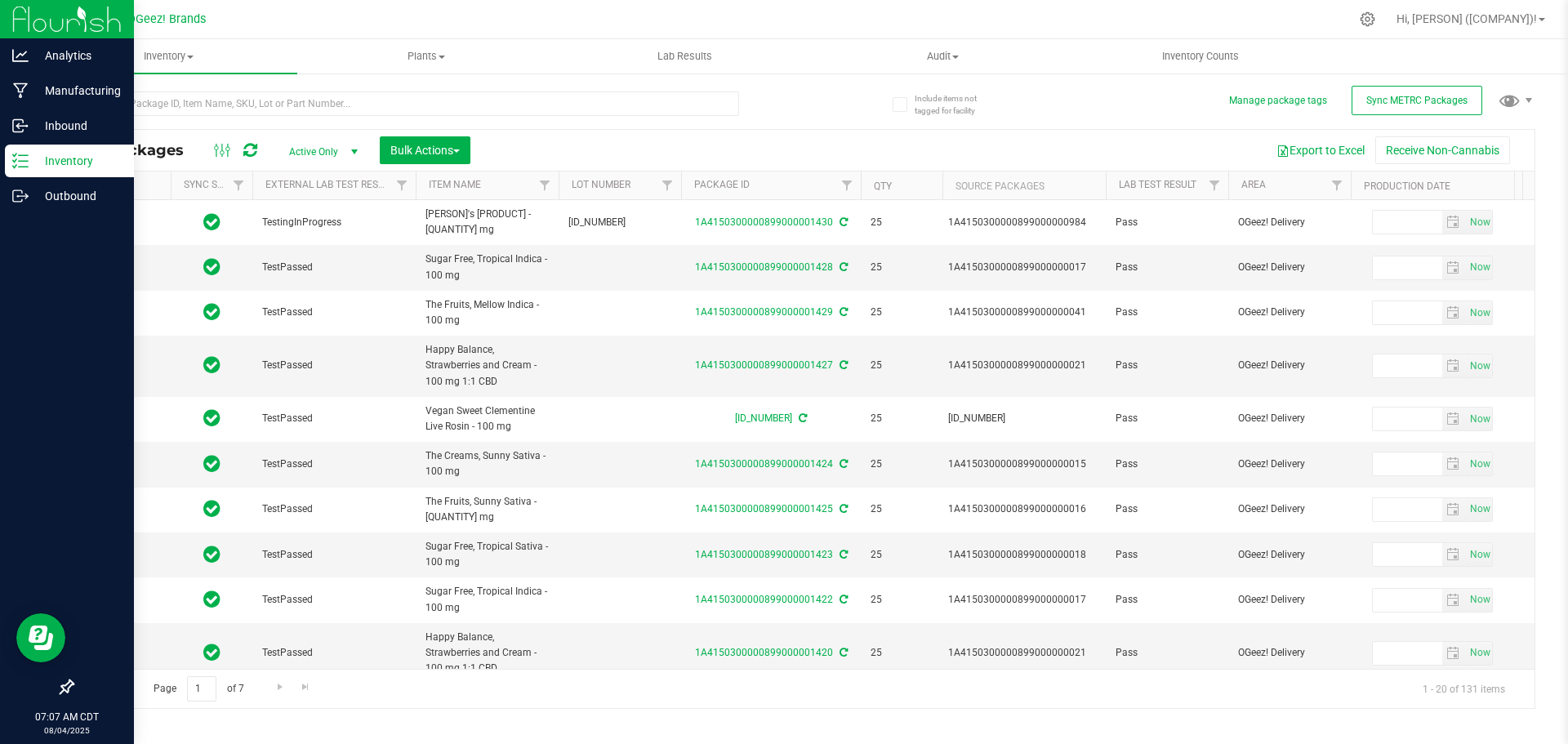 type on "2025-07-23" 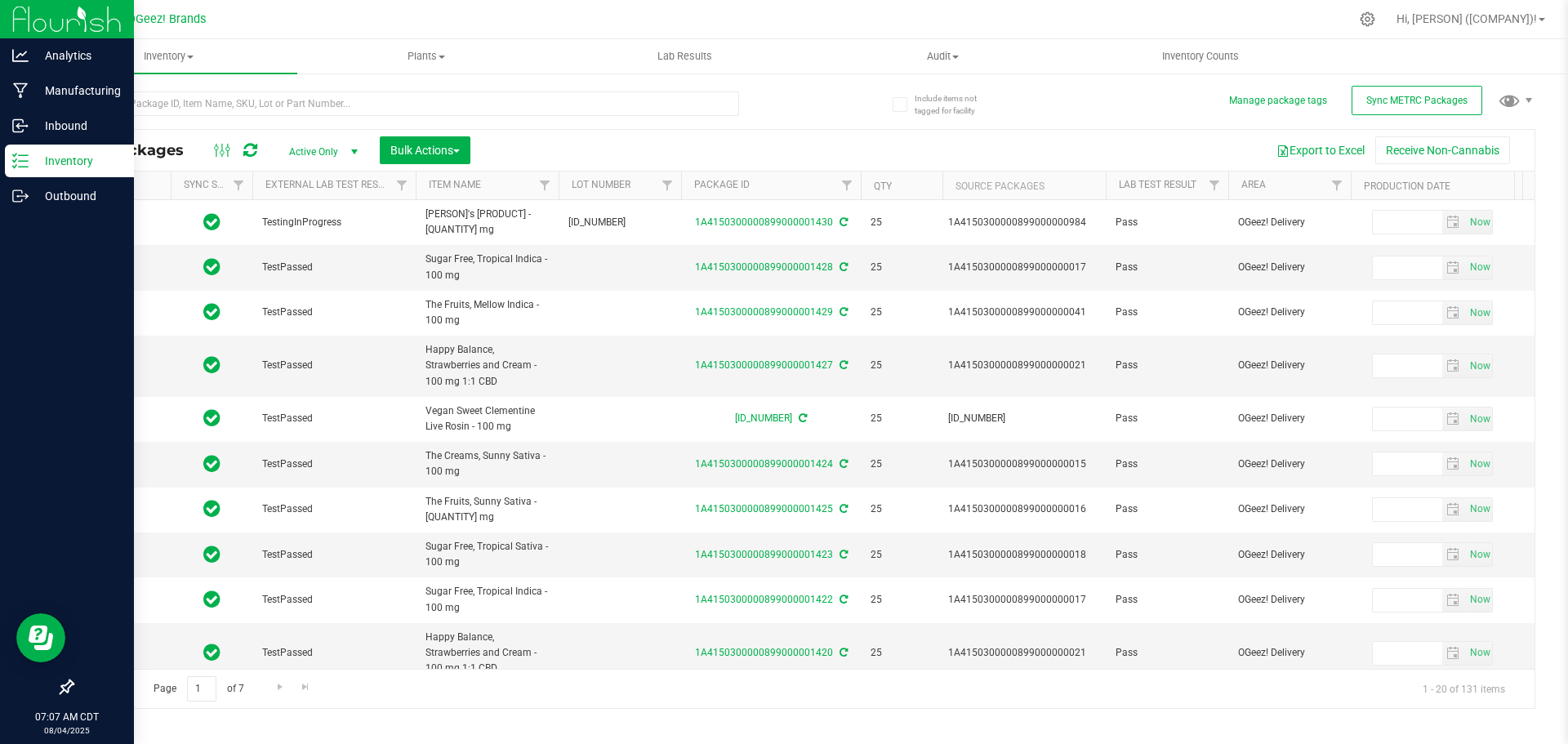 type on "2026-07-24" 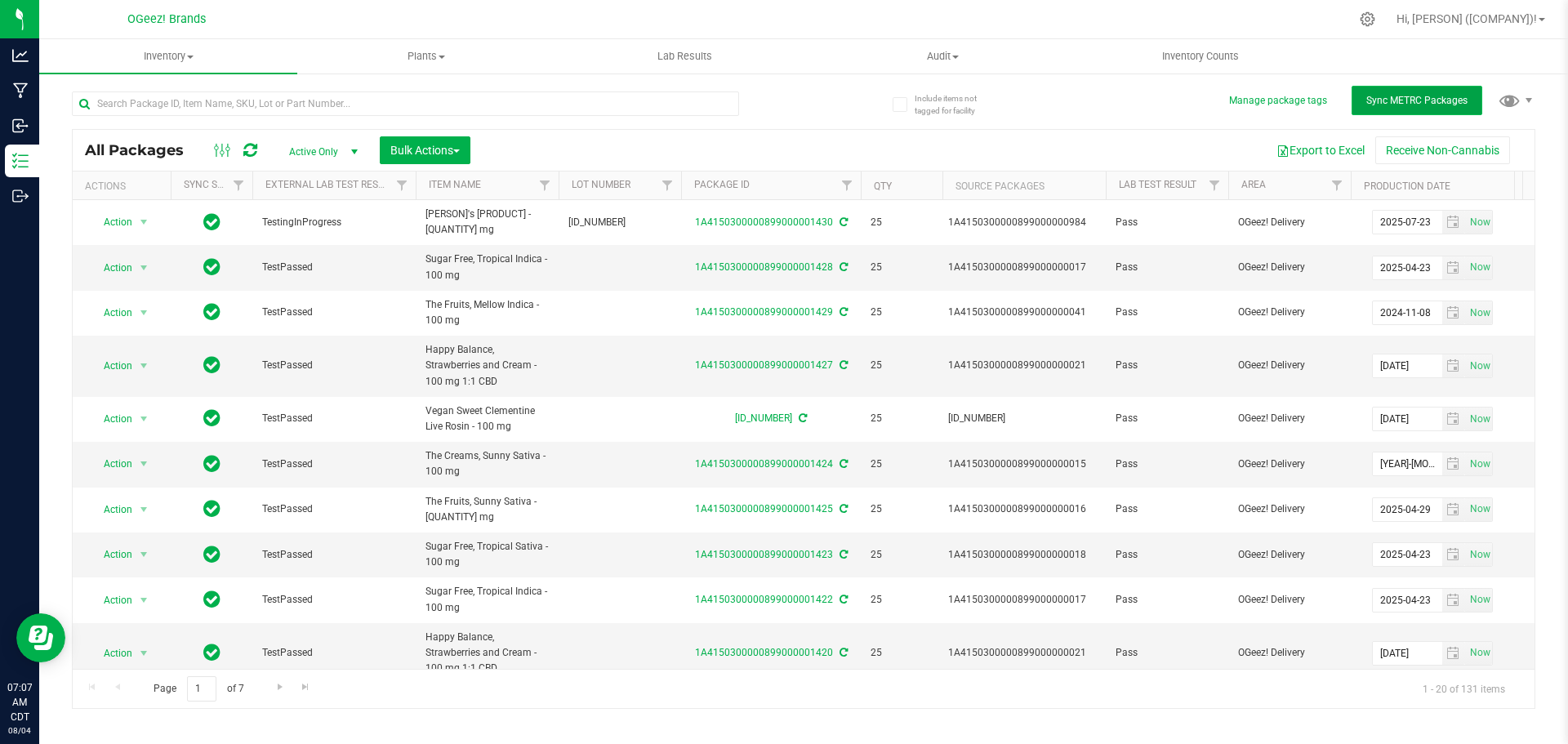 click on "Sync METRC Packages" at bounding box center [1417, 100] 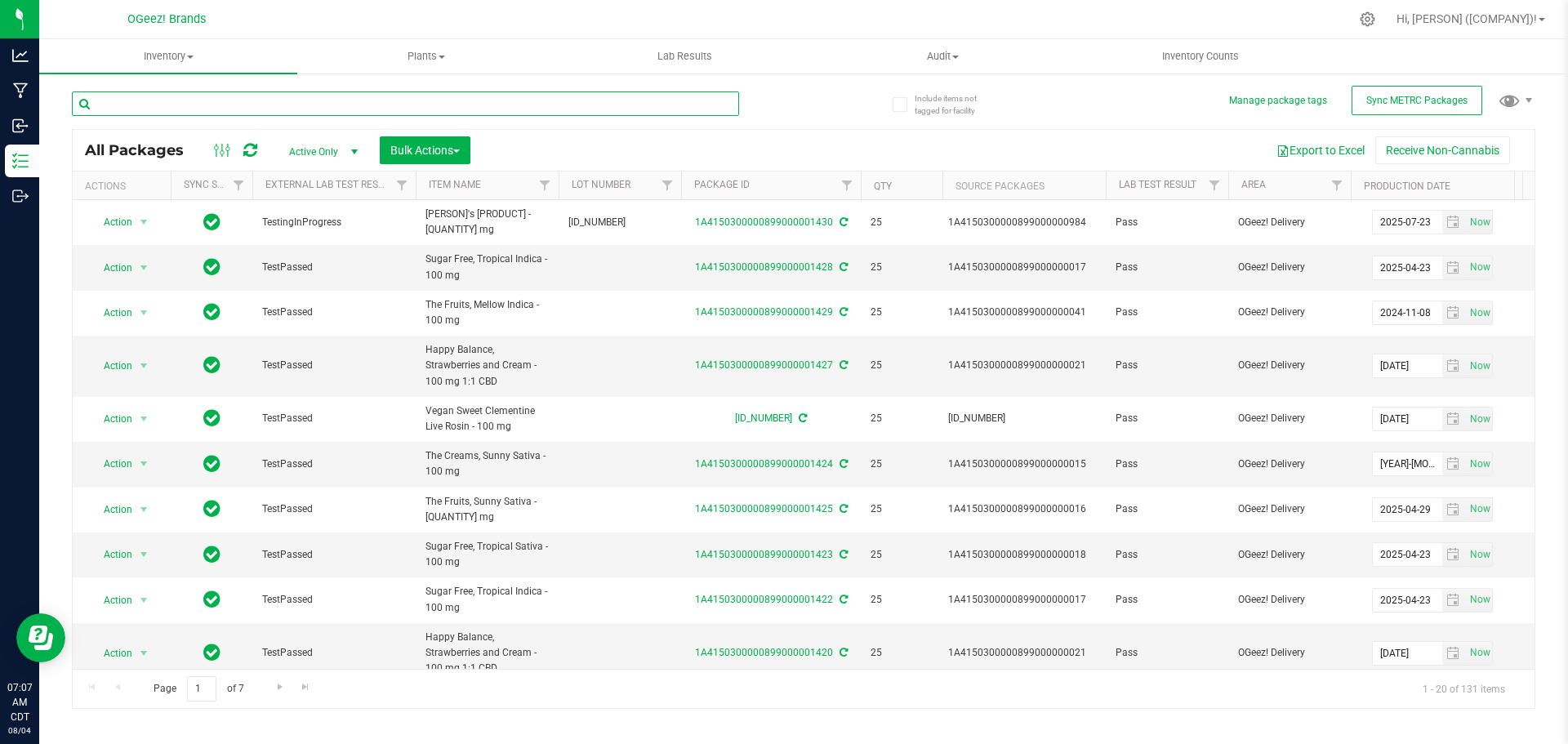 click at bounding box center (405, 104) 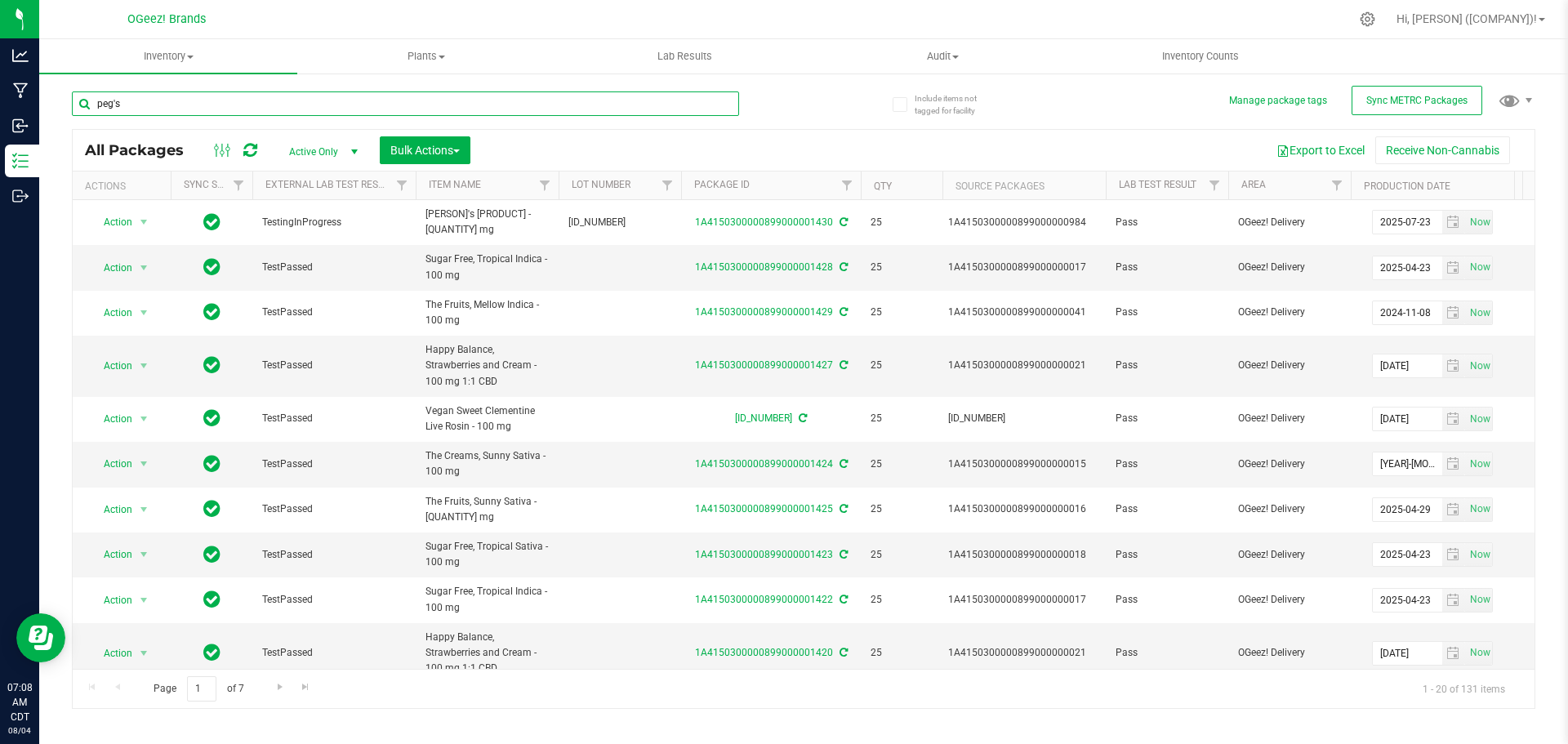 type on "peg's" 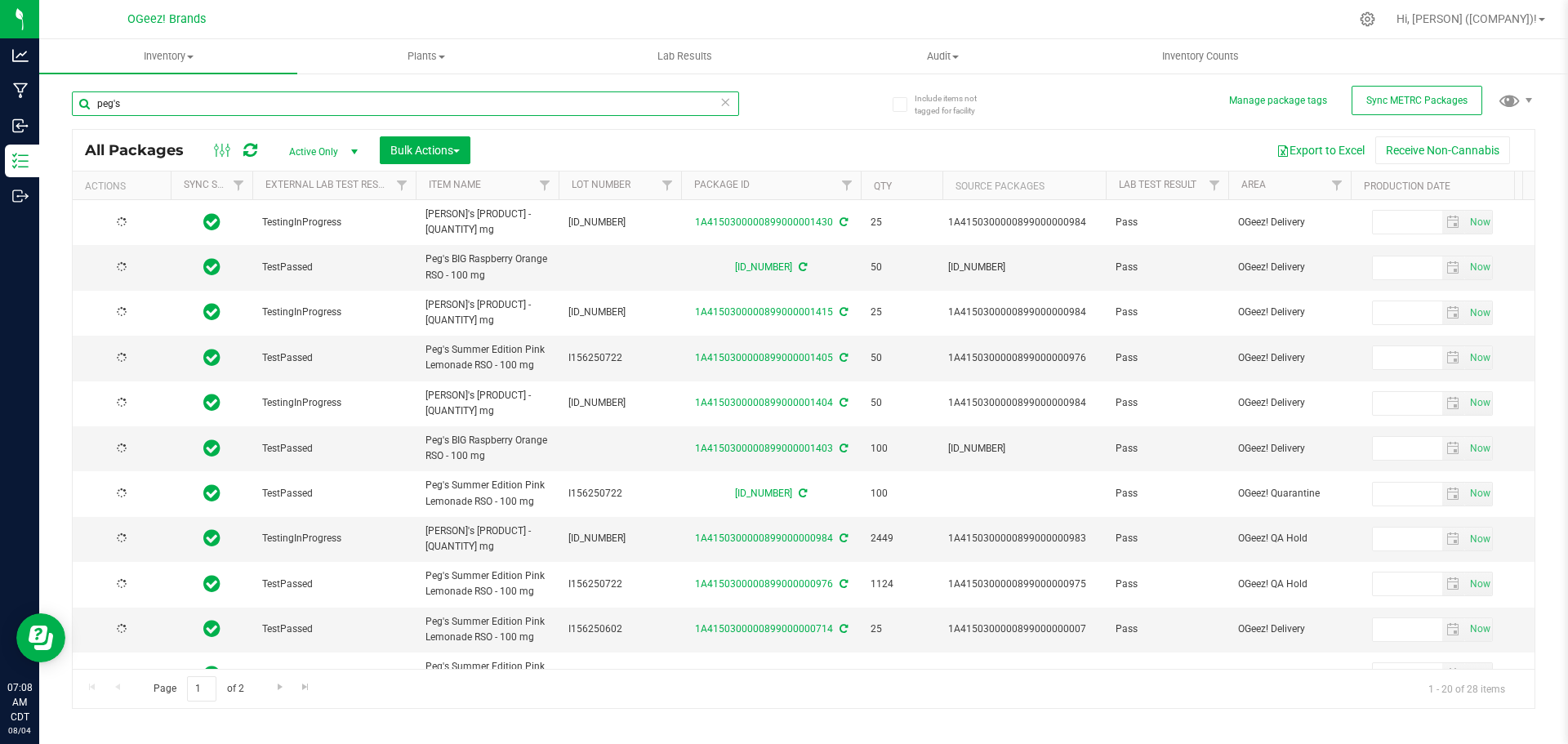 type on "2025-07-23" 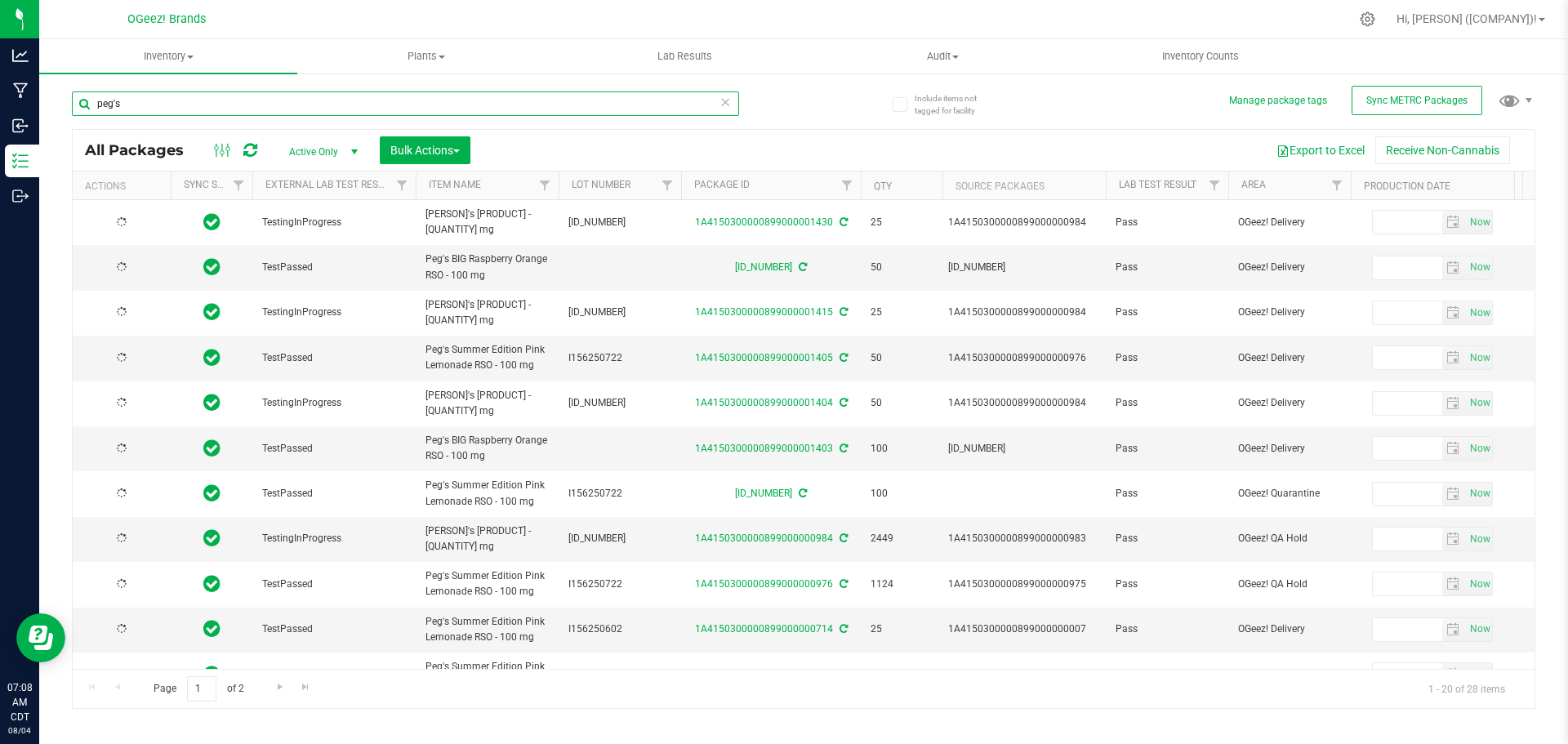 type on "2026-07-24" 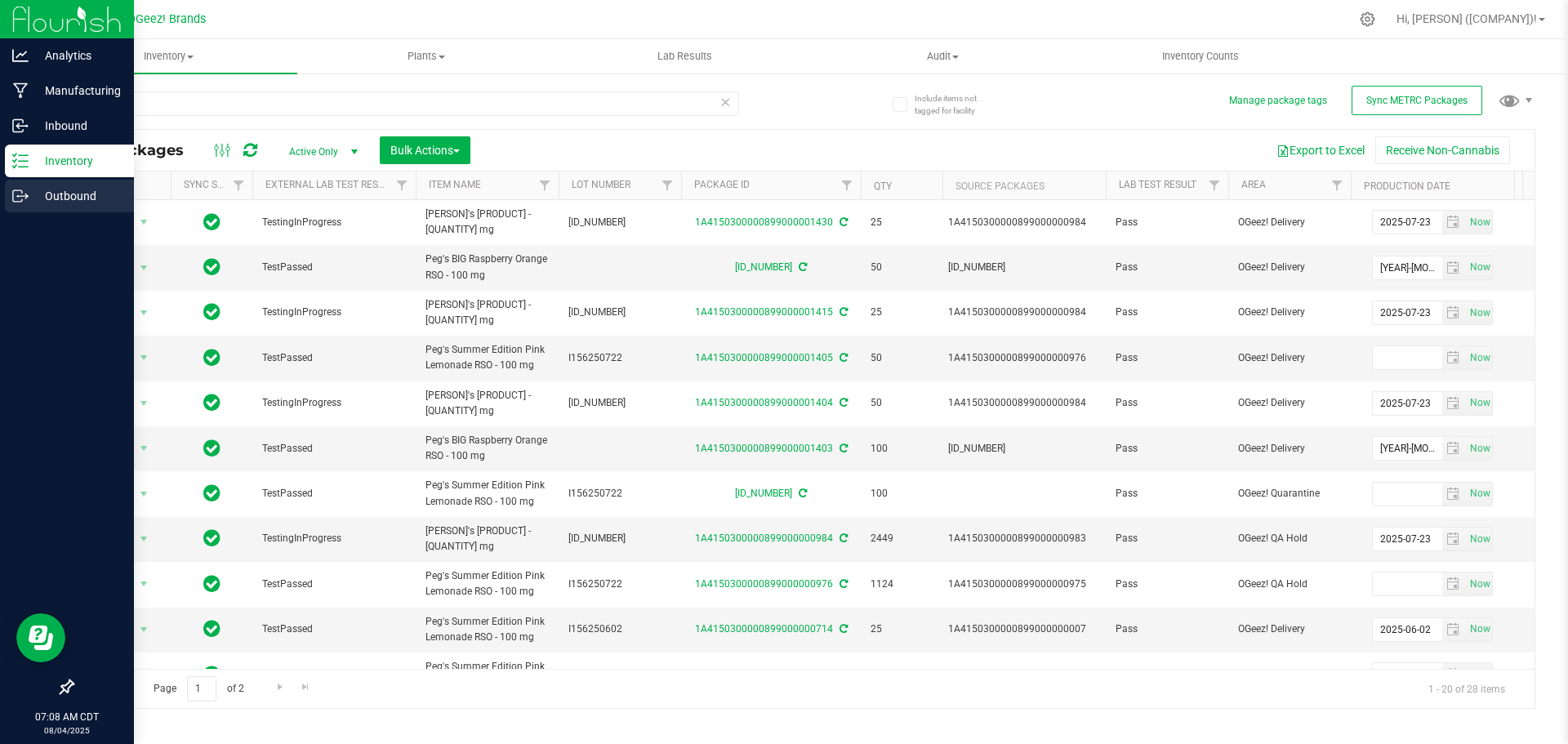 click on "Outbound" at bounding box center (78, 196) 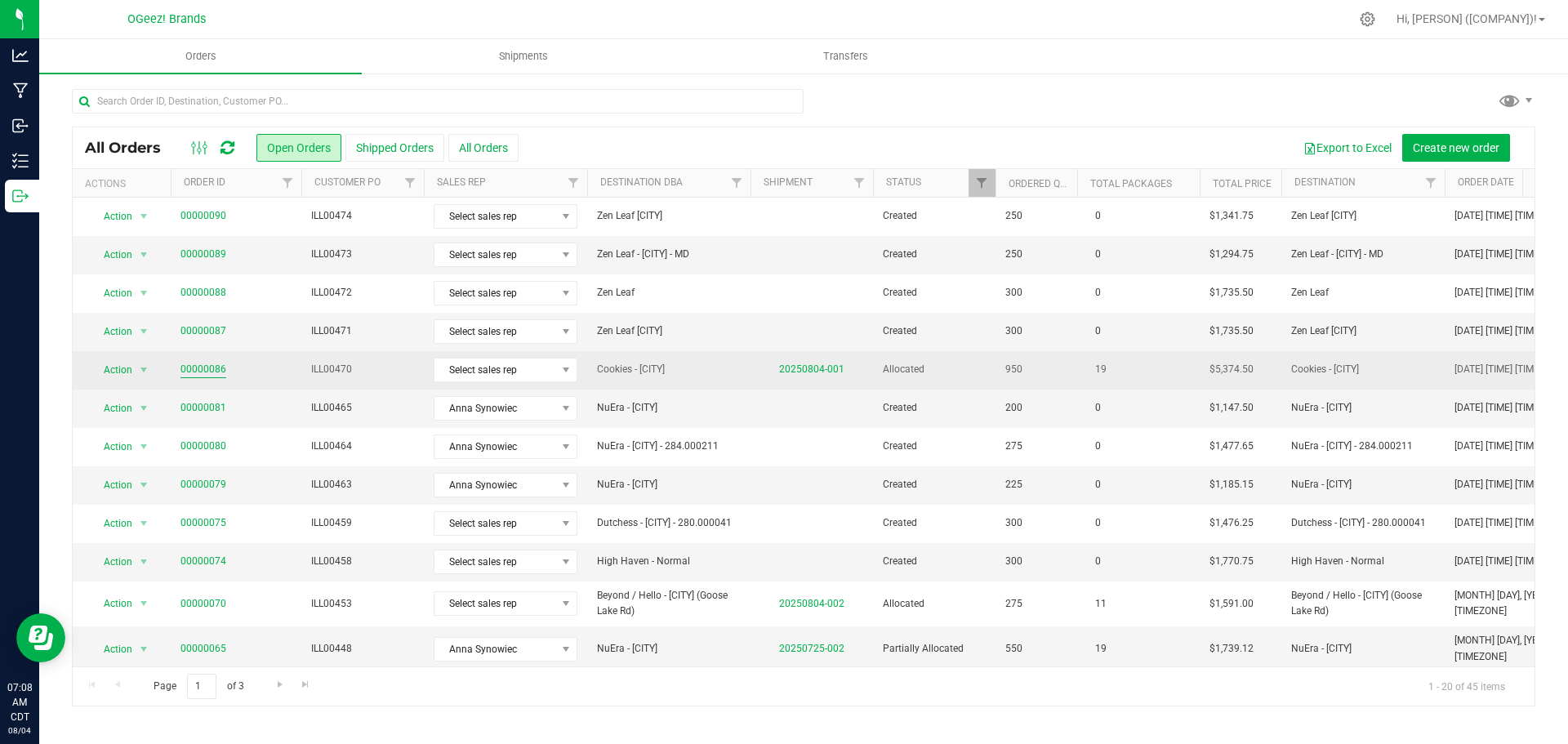click on "00000086" at bounding box center [203, 369] 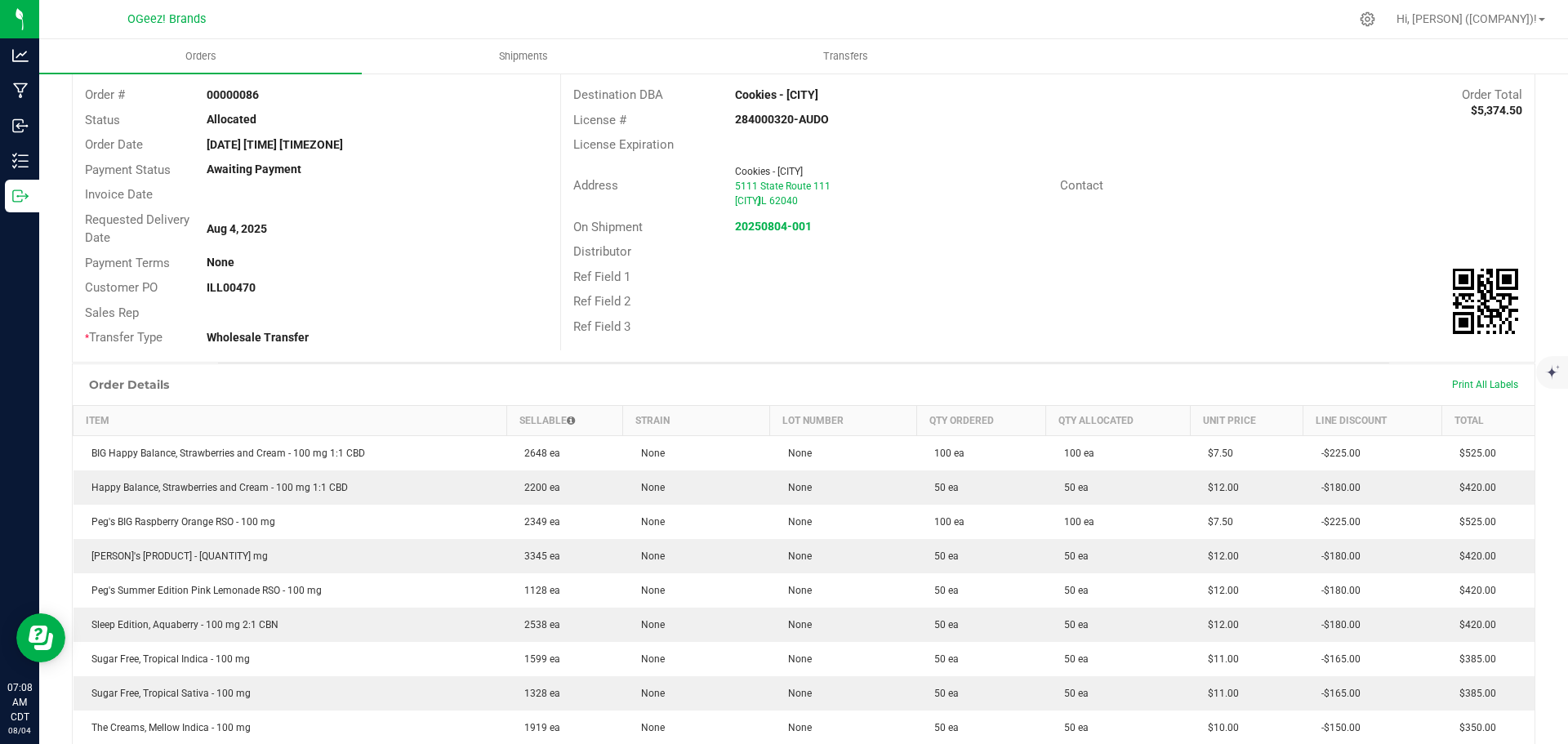 scroll, scrollTop: 0, scrollLeft: 0, axis: both 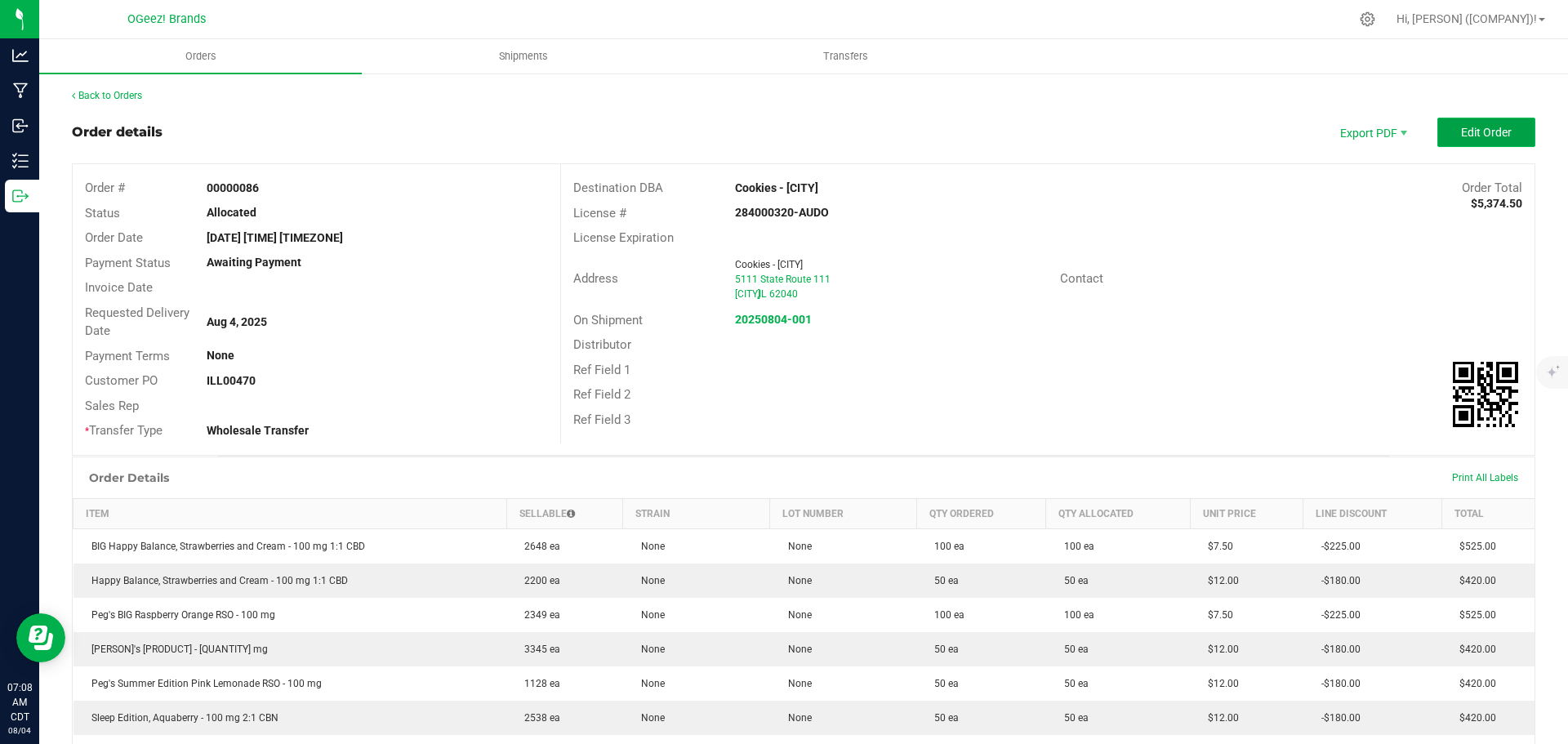 click on "Edit Order" at bounding box center (1486, 132) 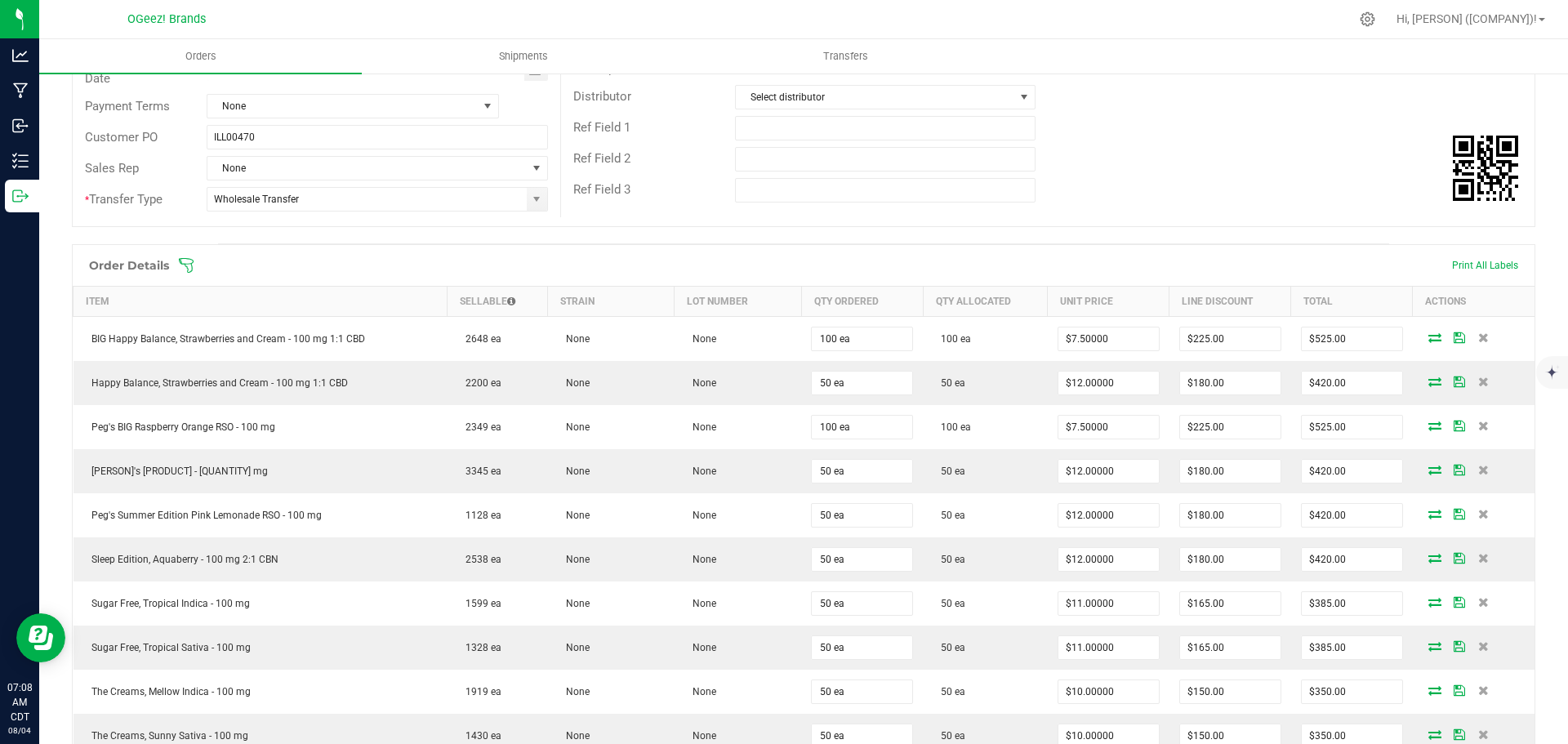 scroll, scrollTop: 259, scrollLeft: 0, axis: vertical 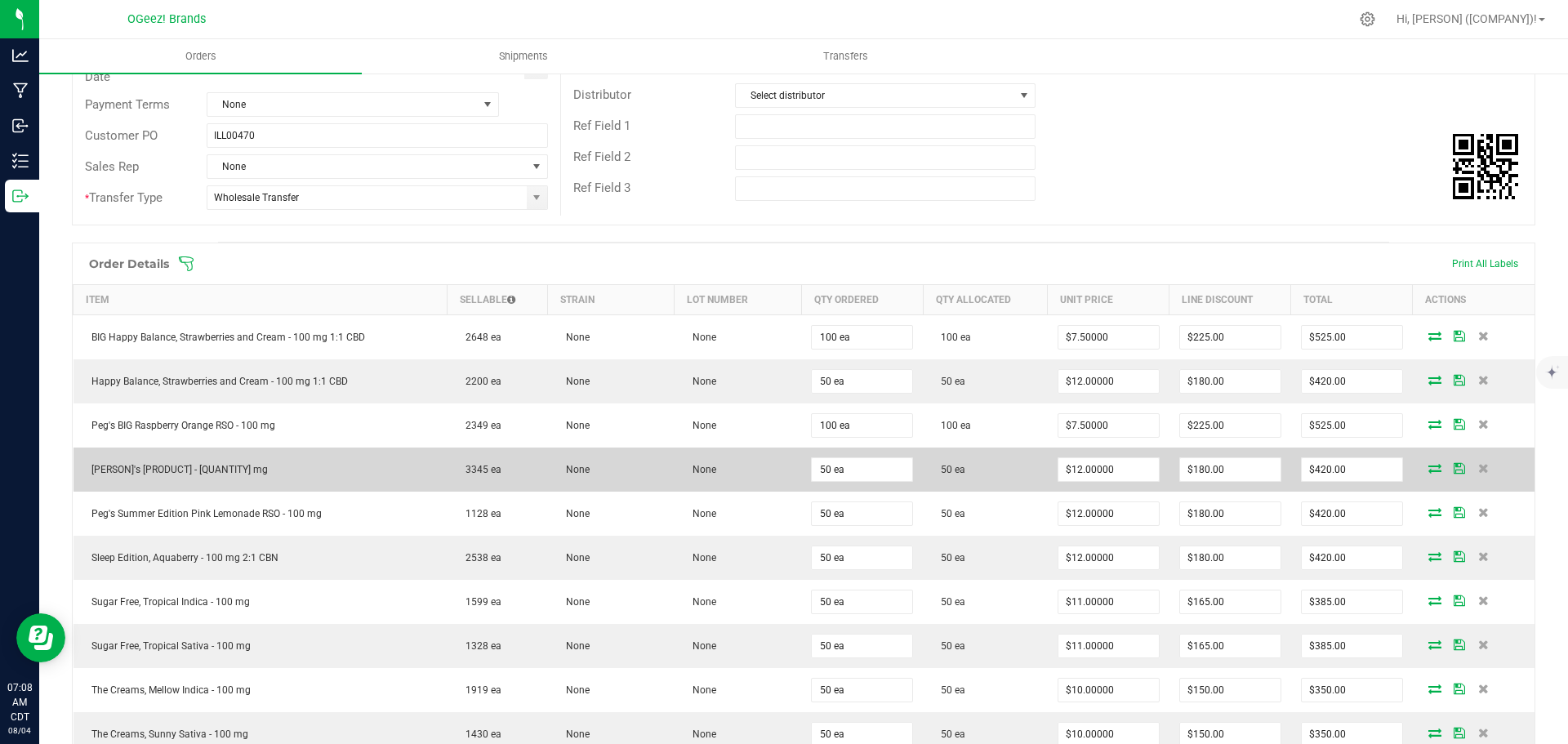 click at bounding box center [1435, 468] 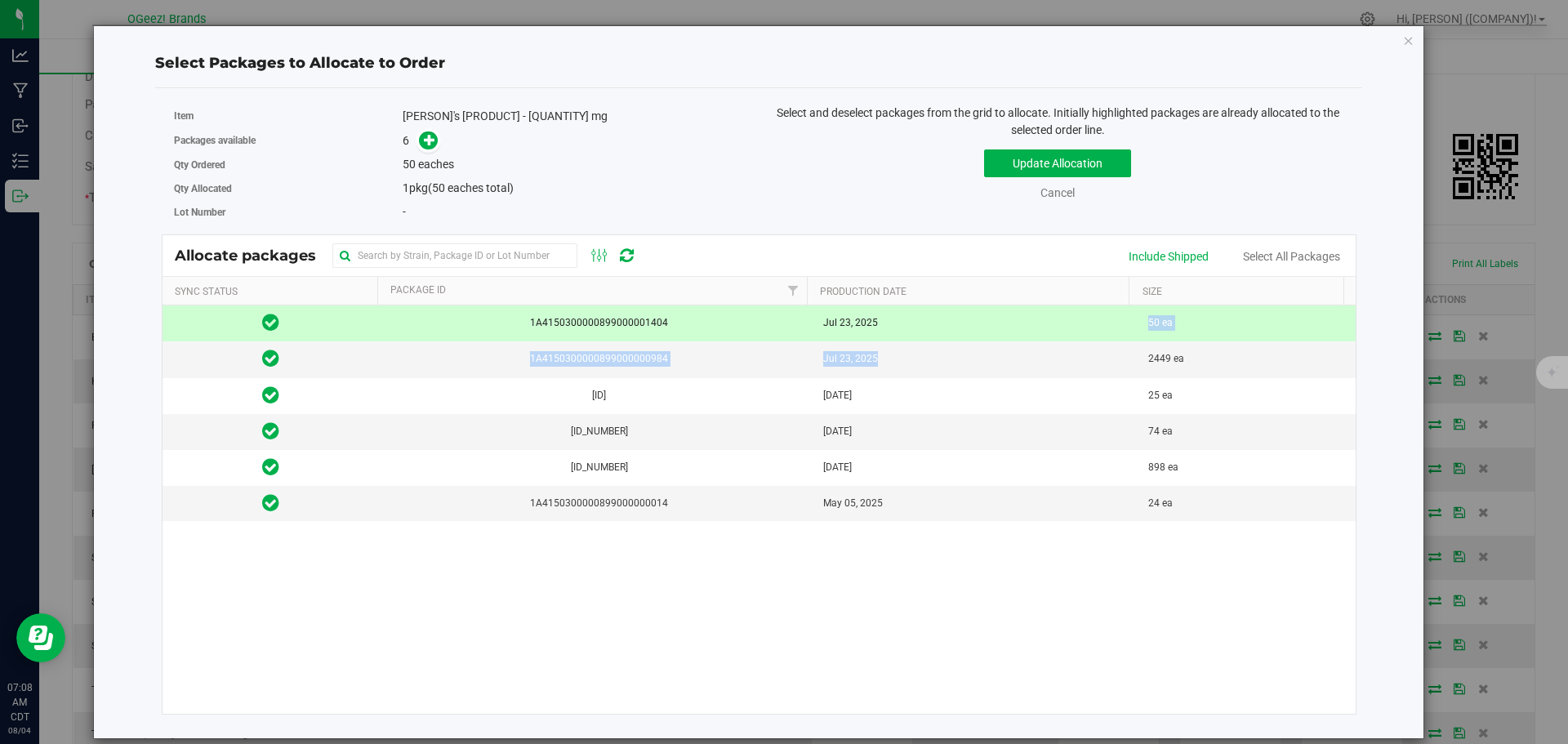 drag, startPoint x: 872, startPoint y: 346, endPoint x: 867, endPoint y: 323, distance: 23.537205 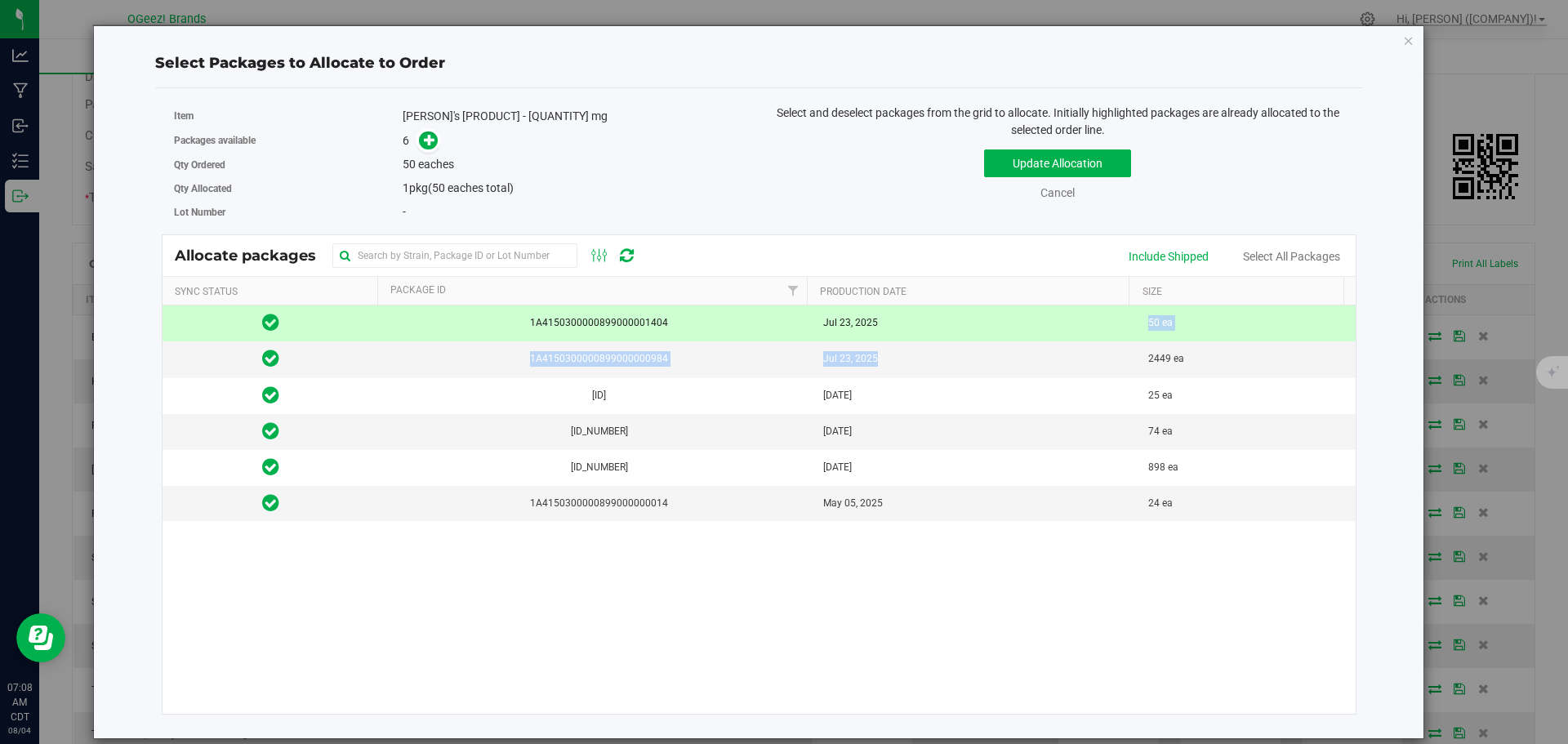 click on "[ID] [DATE]
[QUANTITY] ea
[ID] [DATE]
[QUANTITY] ea
[ID] [DATE]
[QUANTITY] ea
[ID] [DATE]
[QUANTITY] ea
[ID] [DATE]
[QUANTITY] ea" at bounding box center (760, 413) 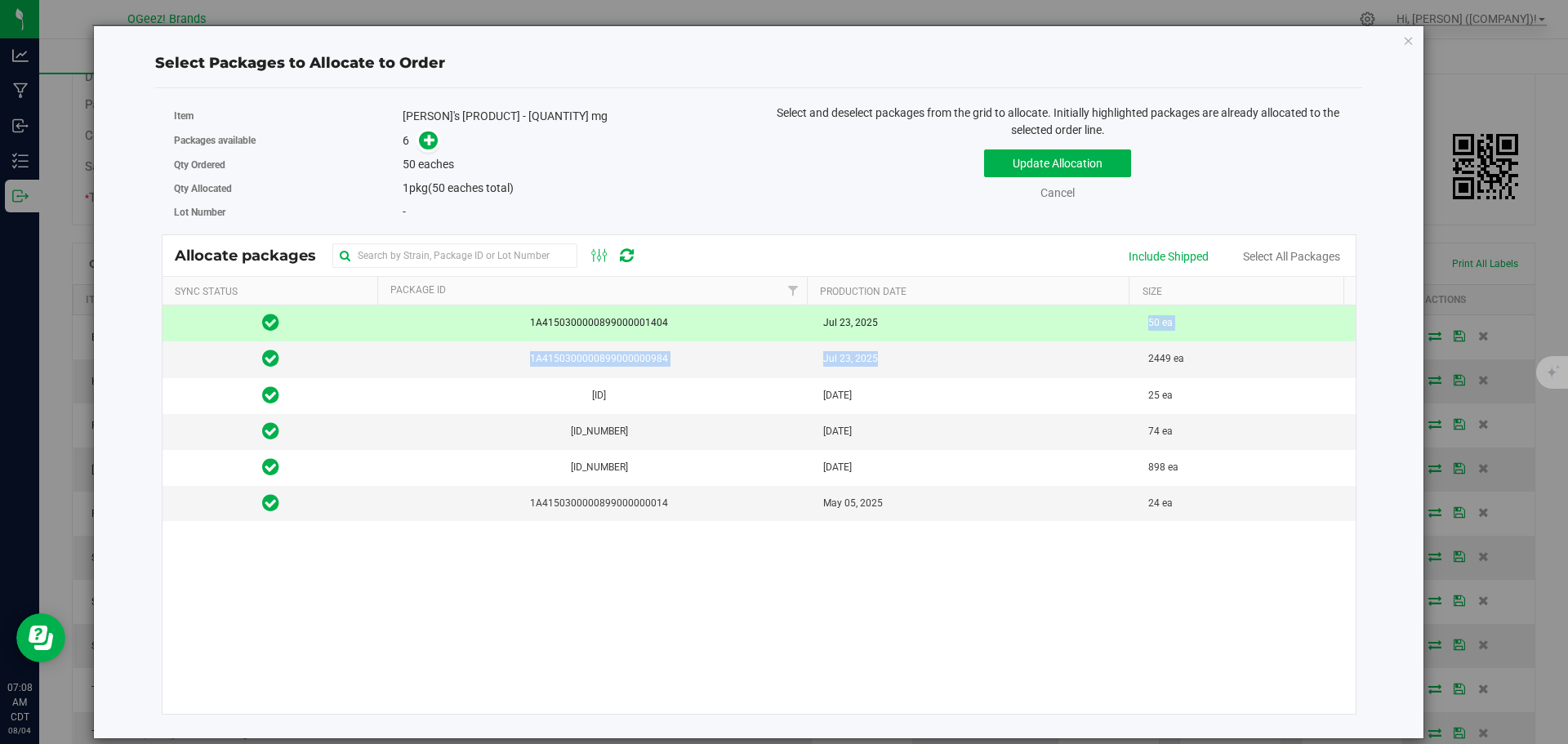 click on "Jul 23, 2025" at bounding box center (850, 323) 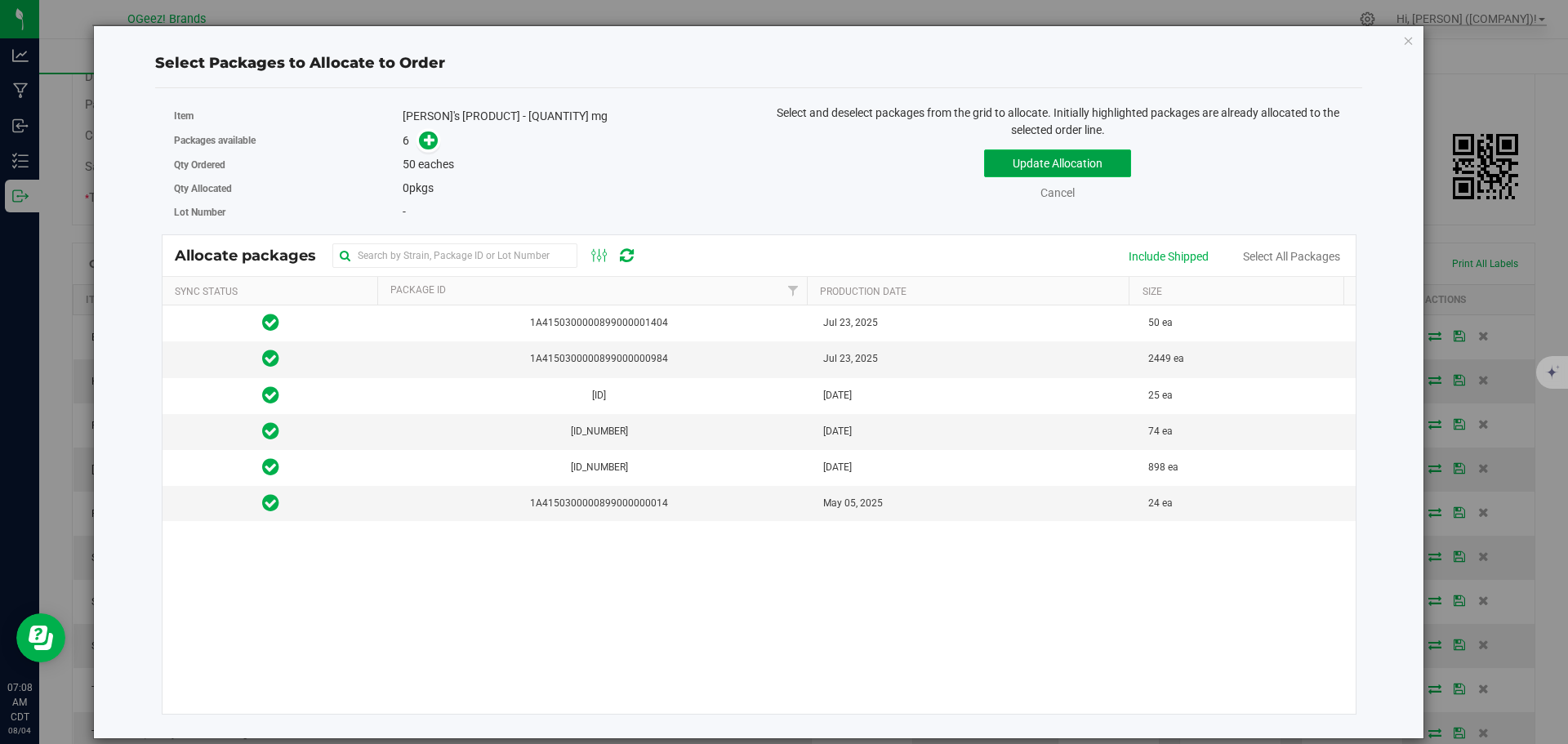click on "Update Allocation" at bounding box center (1058, 163) 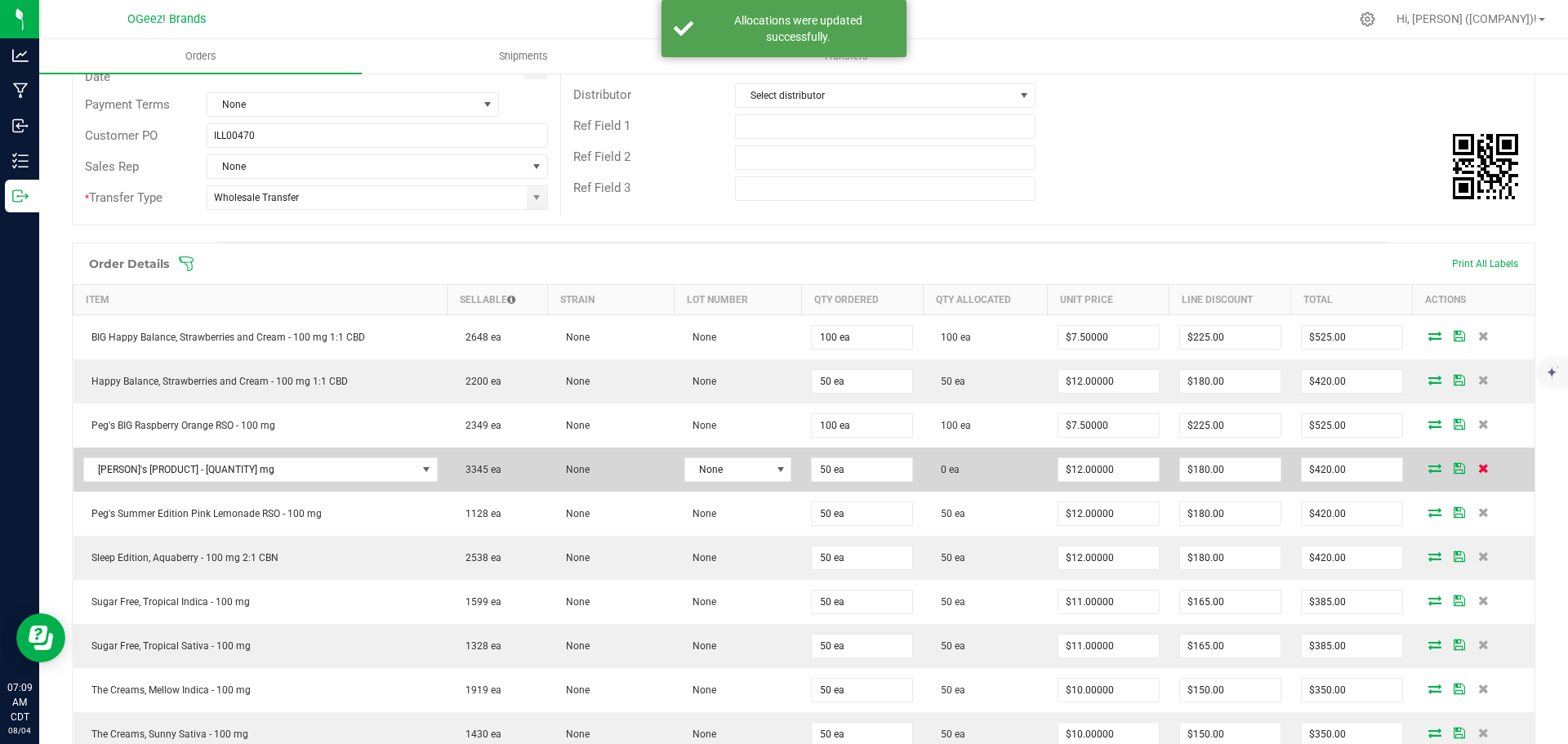 click at bounding box center [1483, 468] 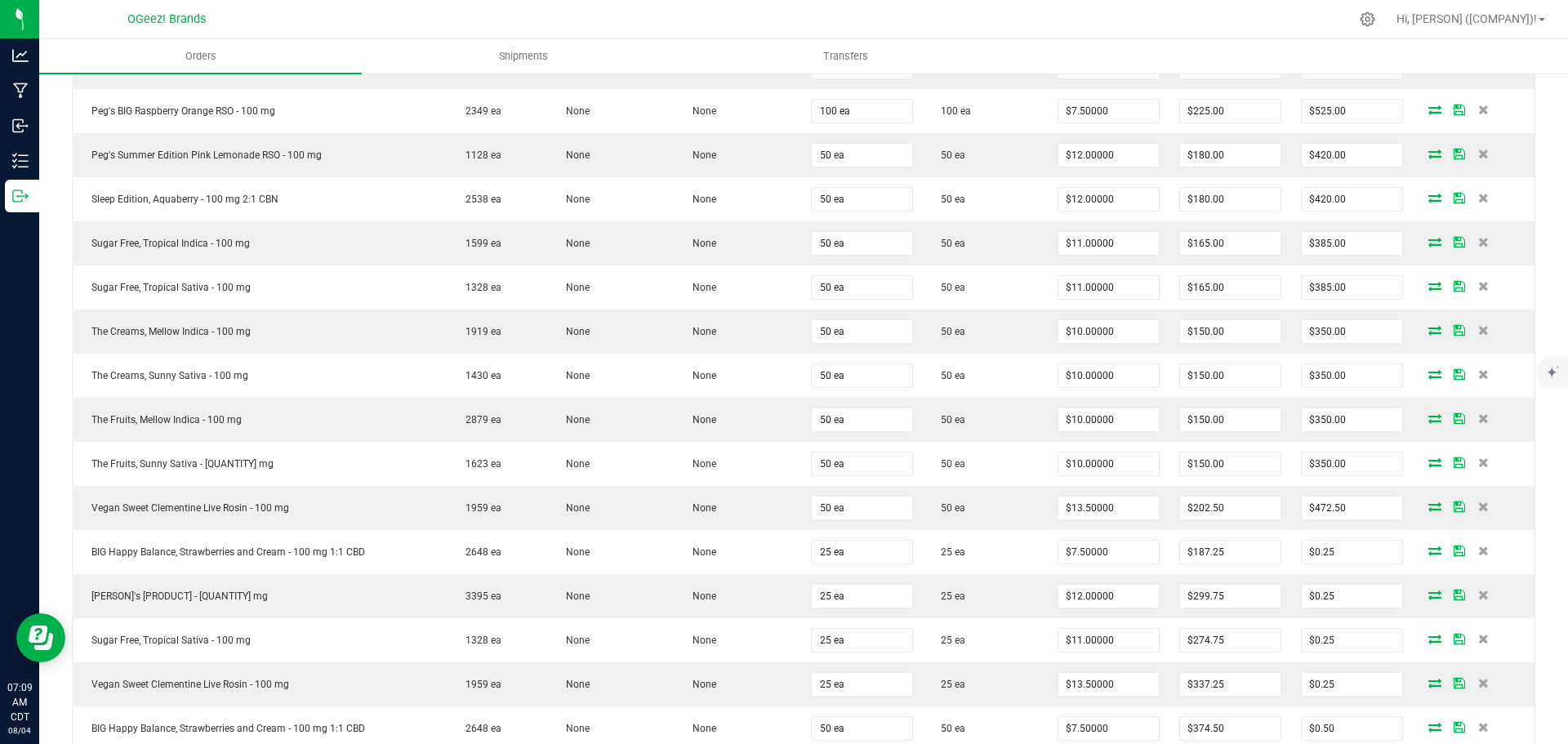 scroll, scrollTop: 574, scrollLeft: 0, axis: vertical 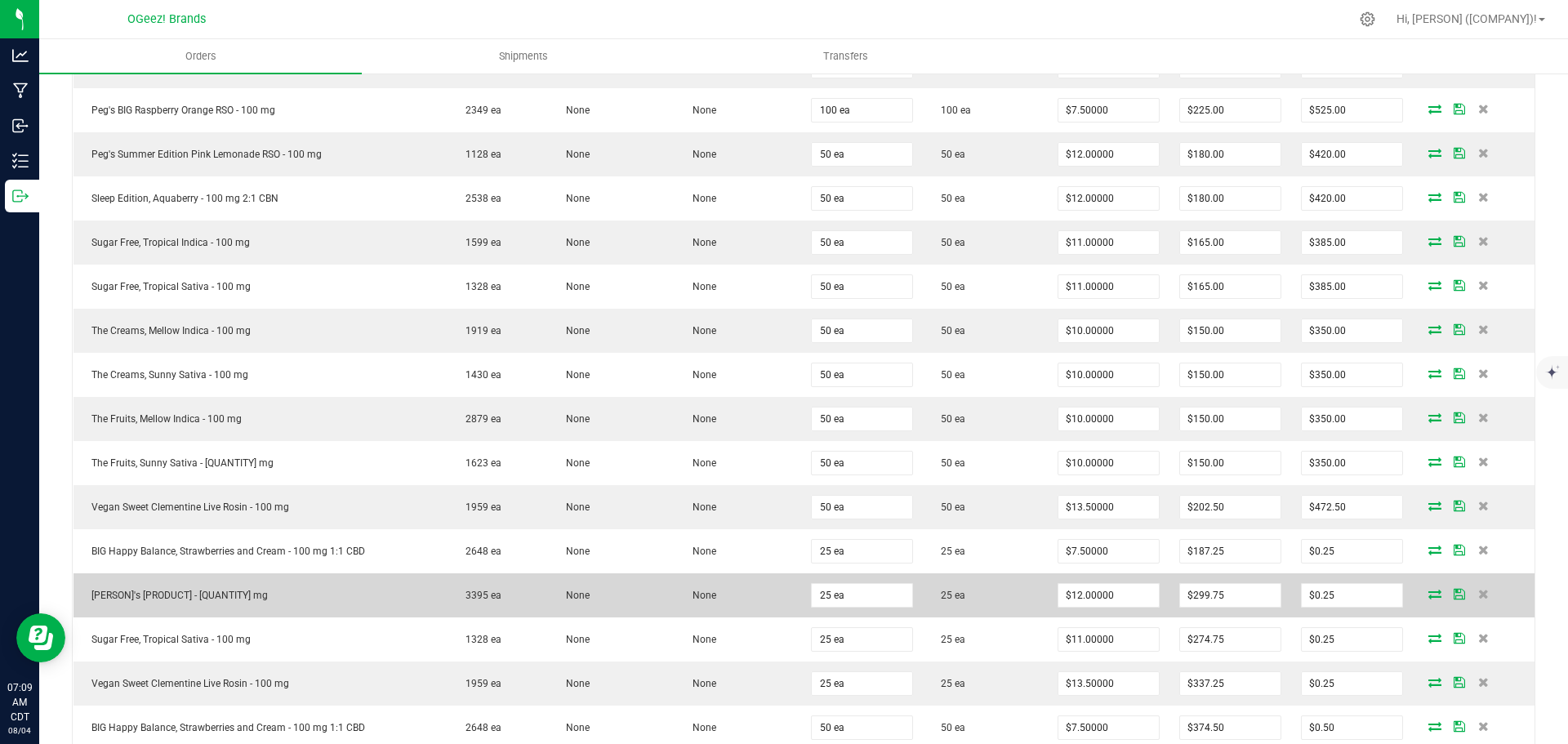click at bounding box center (1435, 594) 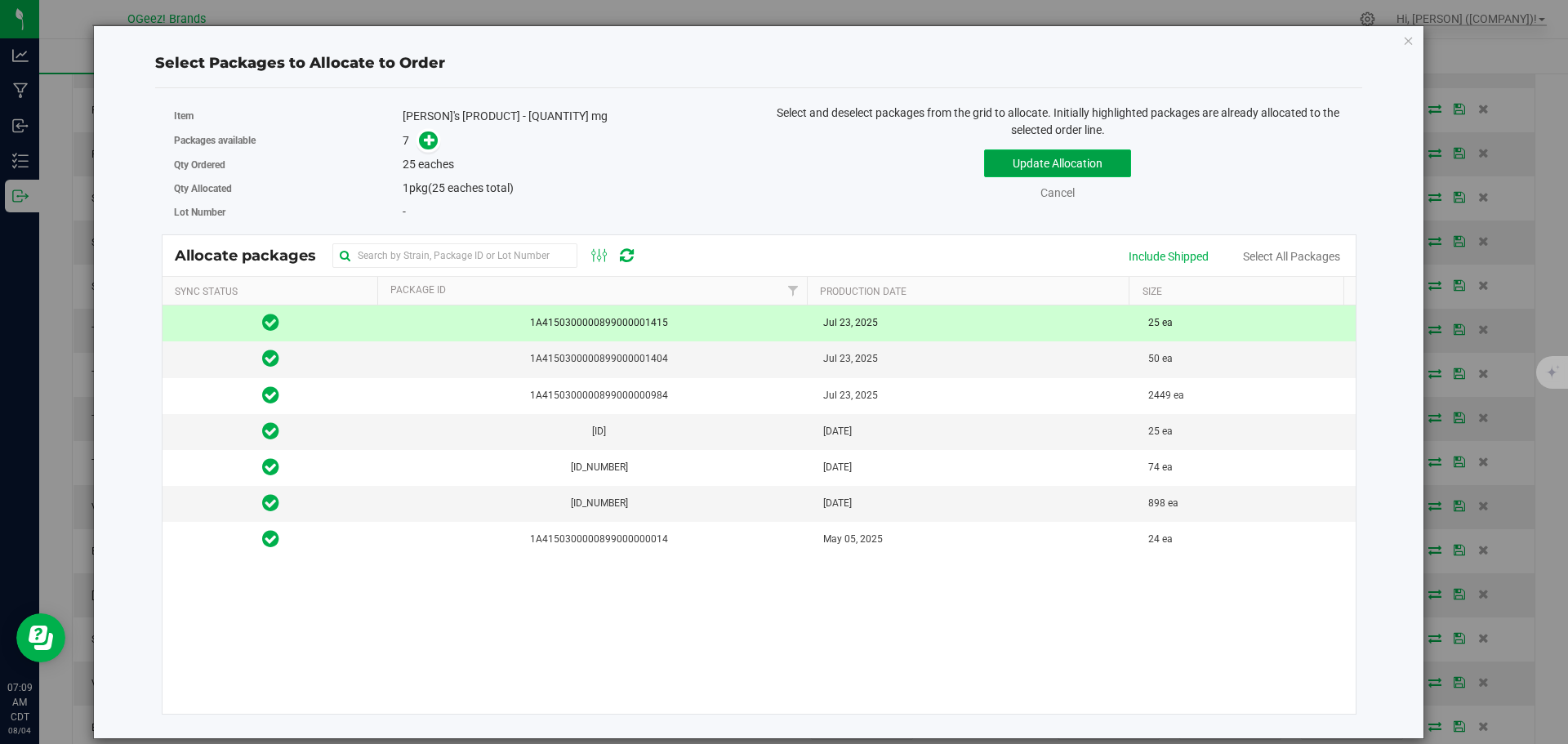 click on "Update Allocation" at bounding box center [1058, 163] 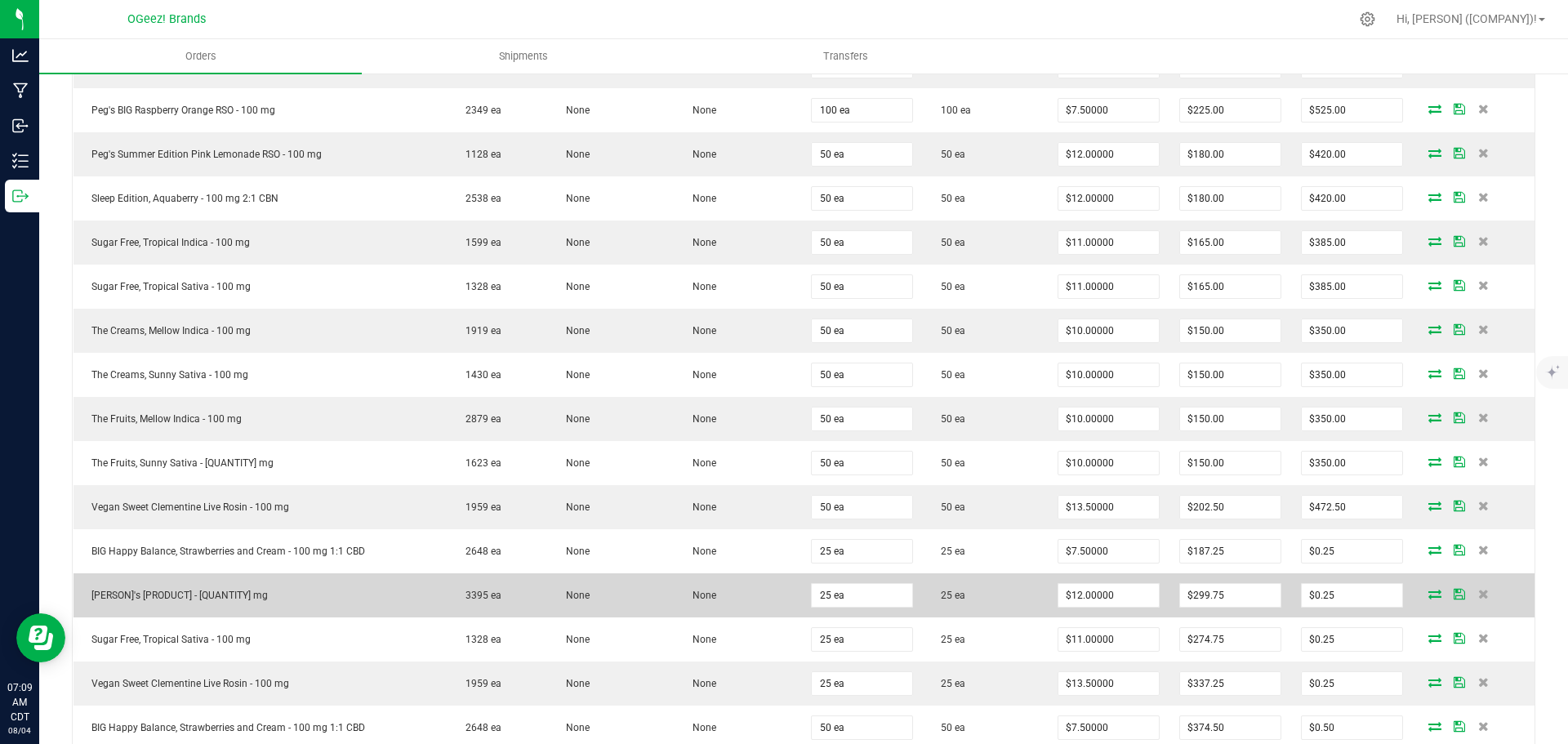 click at bounding box center (1435, 594) 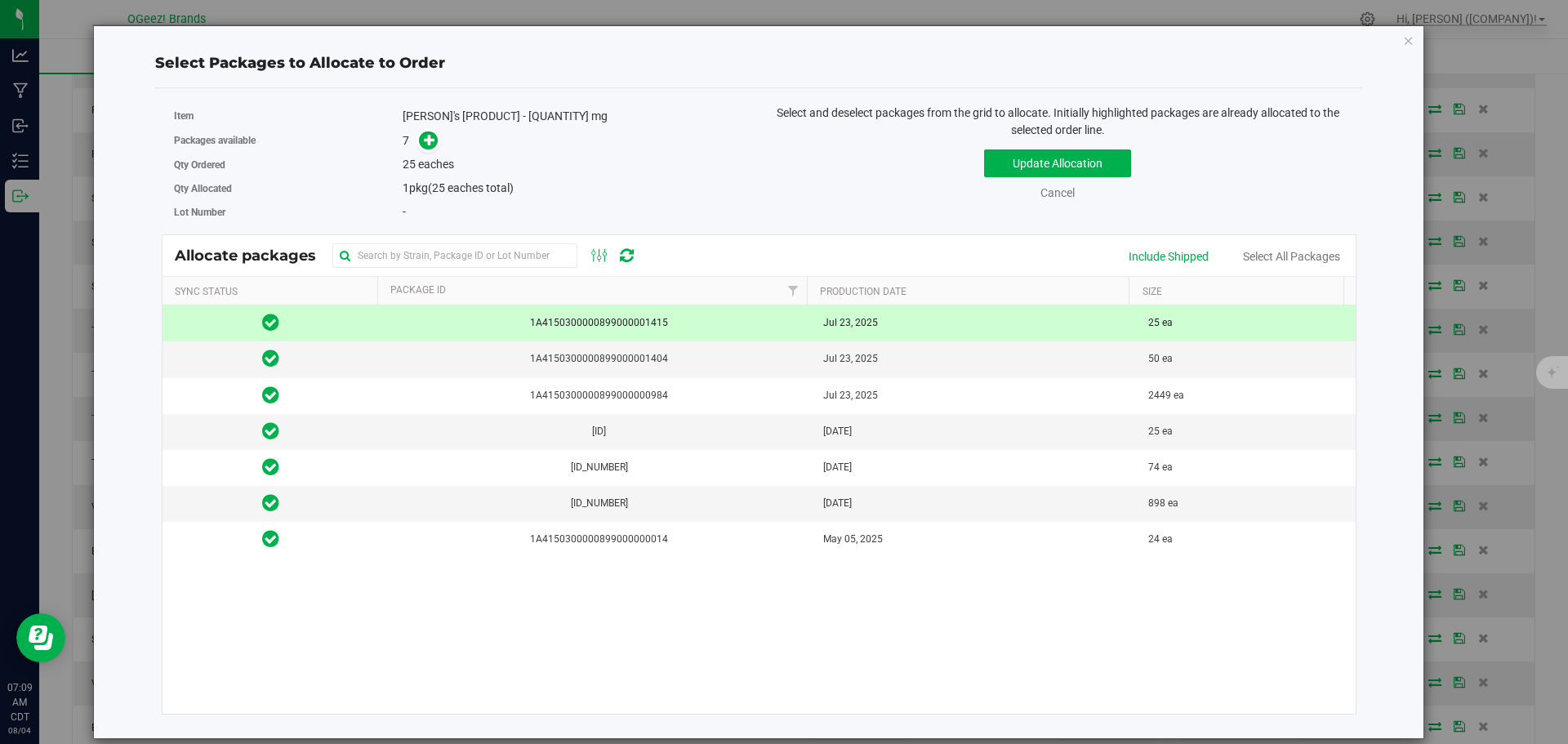 click on "Jul 23, 2025" at bounding box center (976, 323) 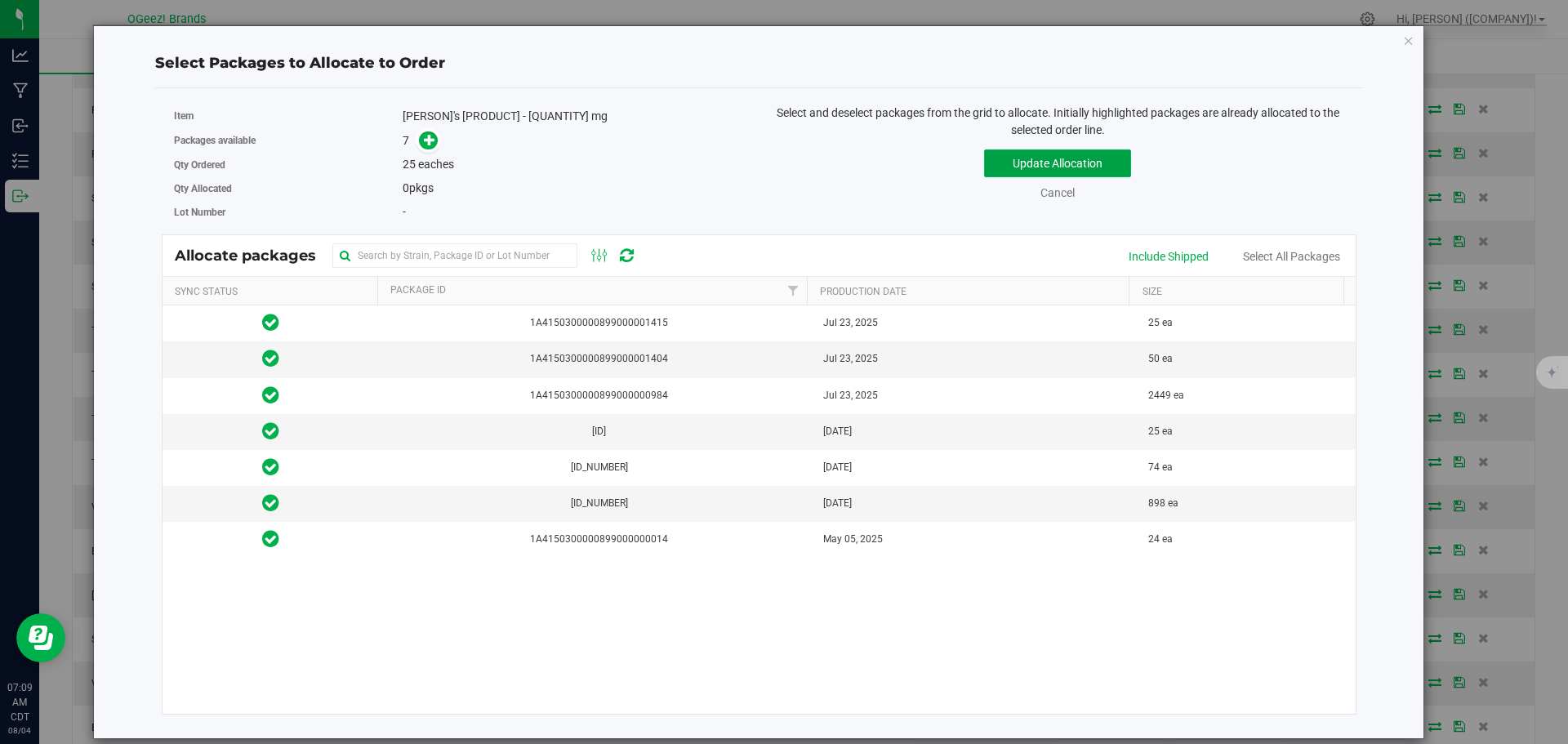 click on "Update Allocation" at bounding box center [1058, 163] 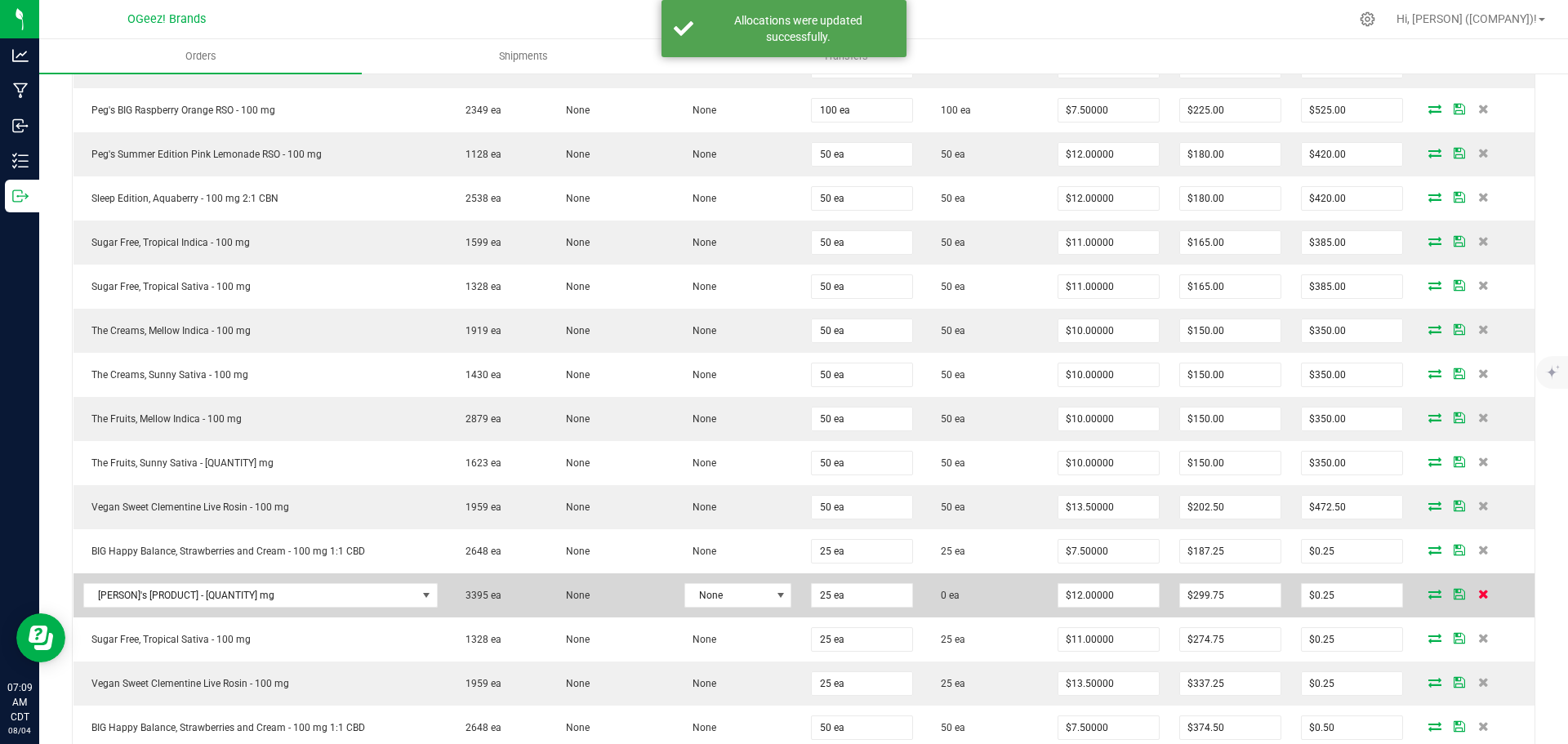 click at bounding box center (1483, 594) 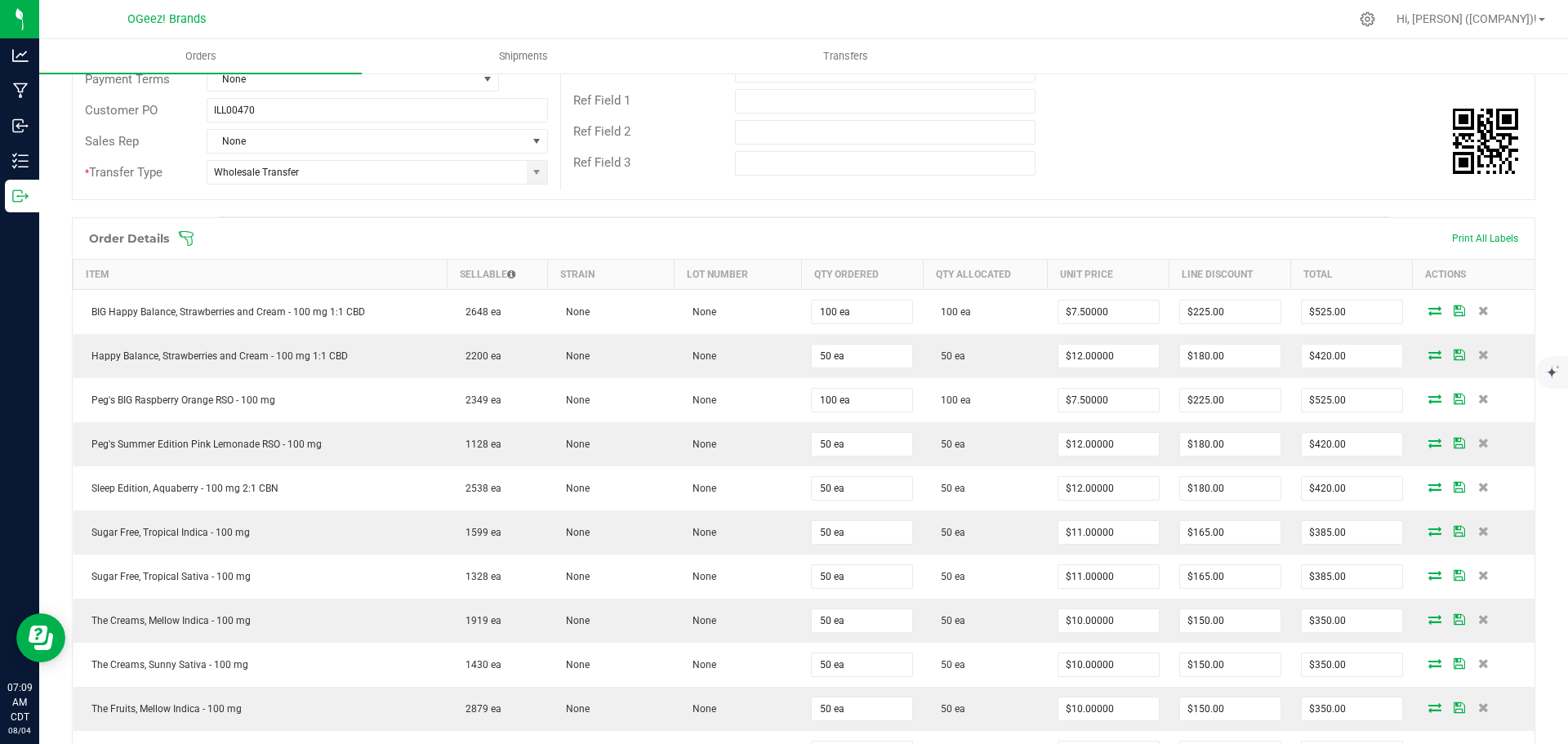 scroll, scrollTop: 0, scrollLeft: 0, axis: both 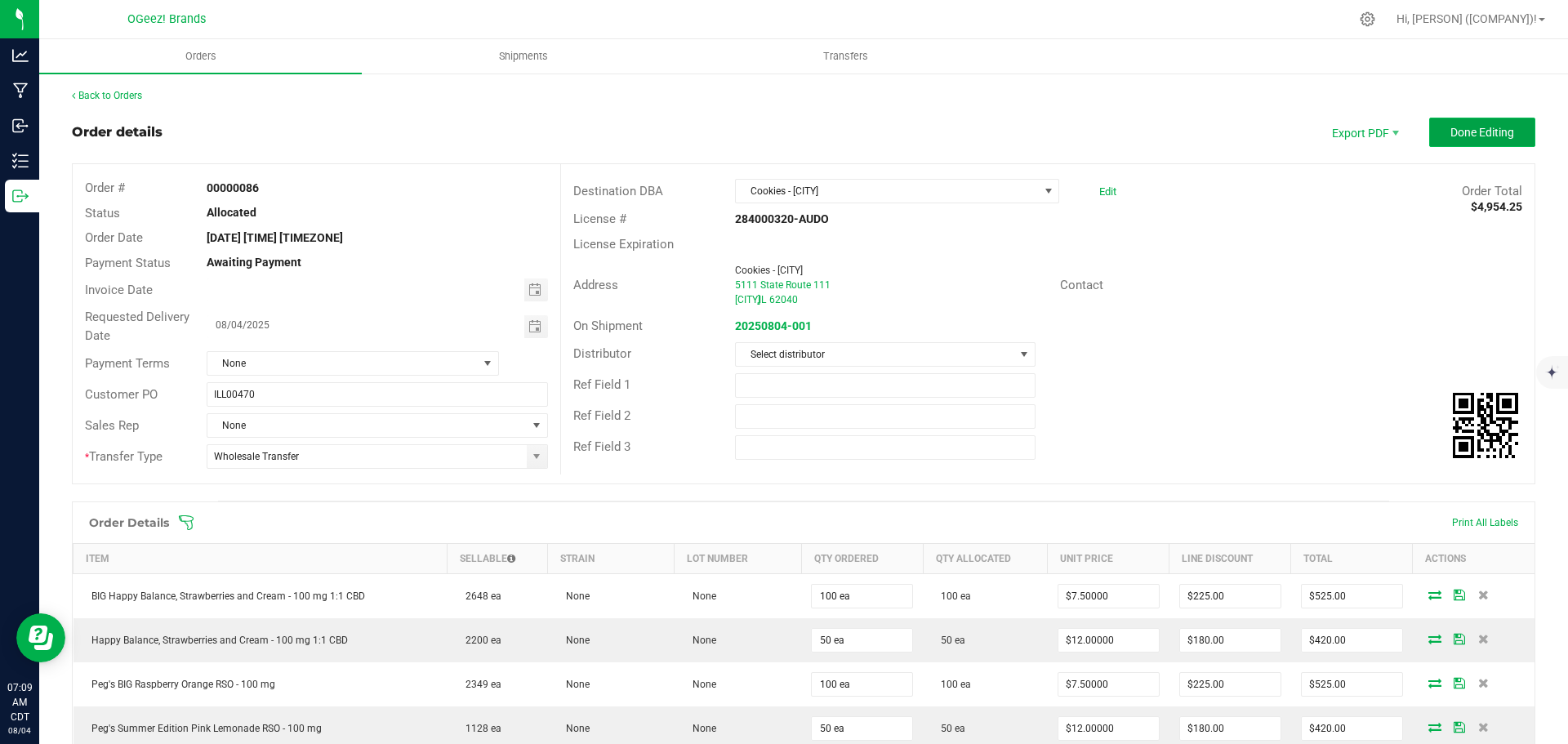 click on "Done Editing" at bounding box center [1482, 132] 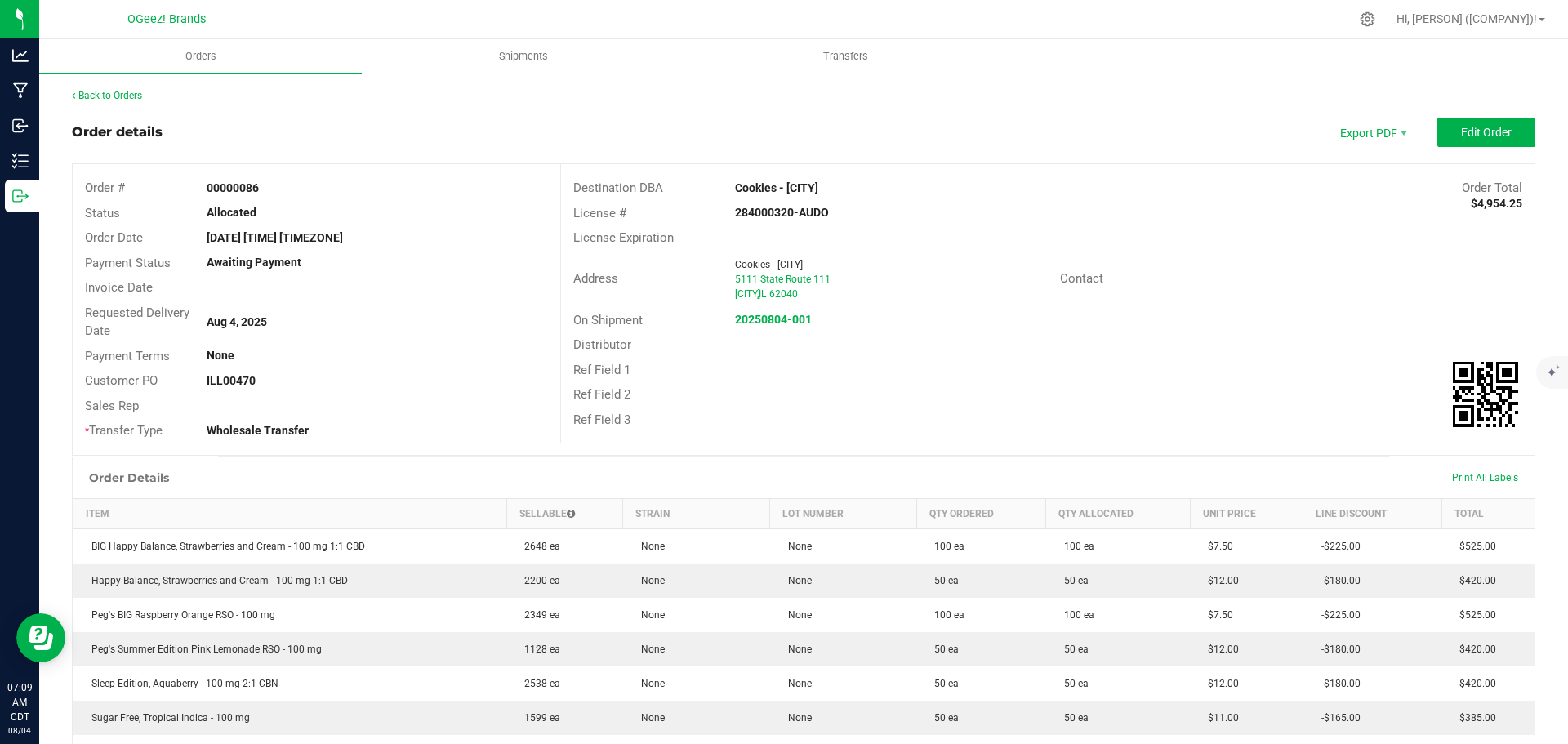 click on "Back to Orders" at bounding box center (107, 96) 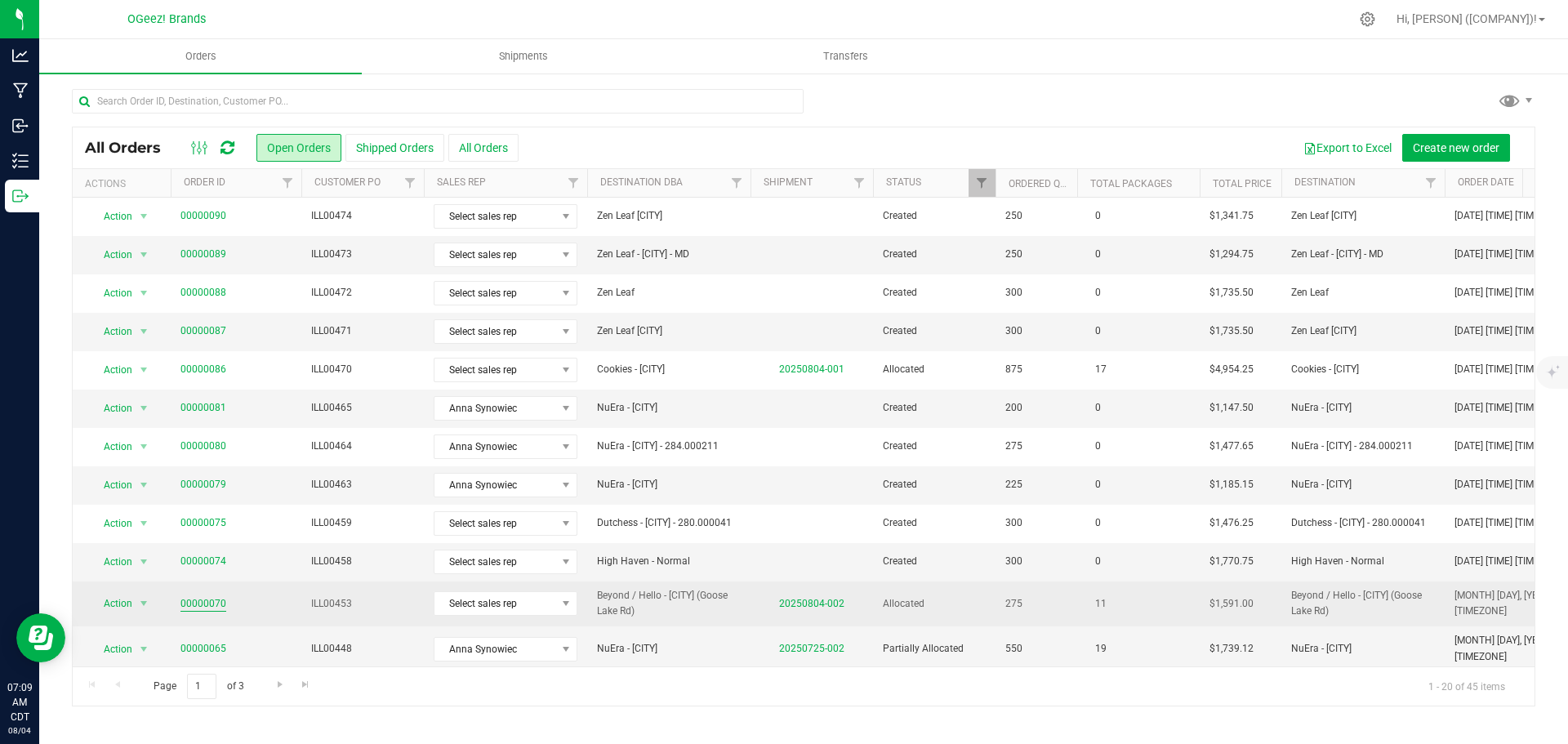 click on "00000070" at bounding box center (203, 604) 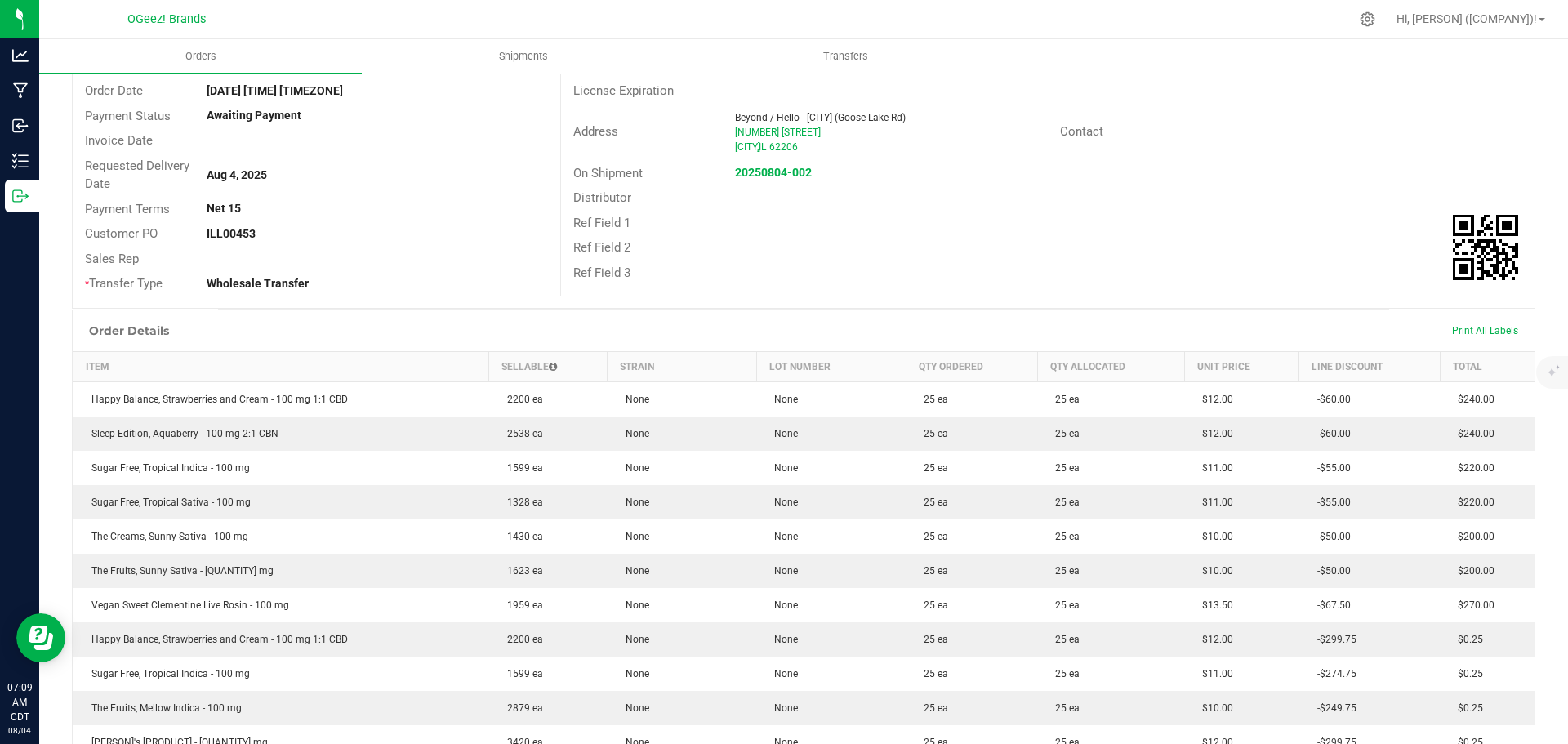 click on "Strain" at bounding box center [682, 366] 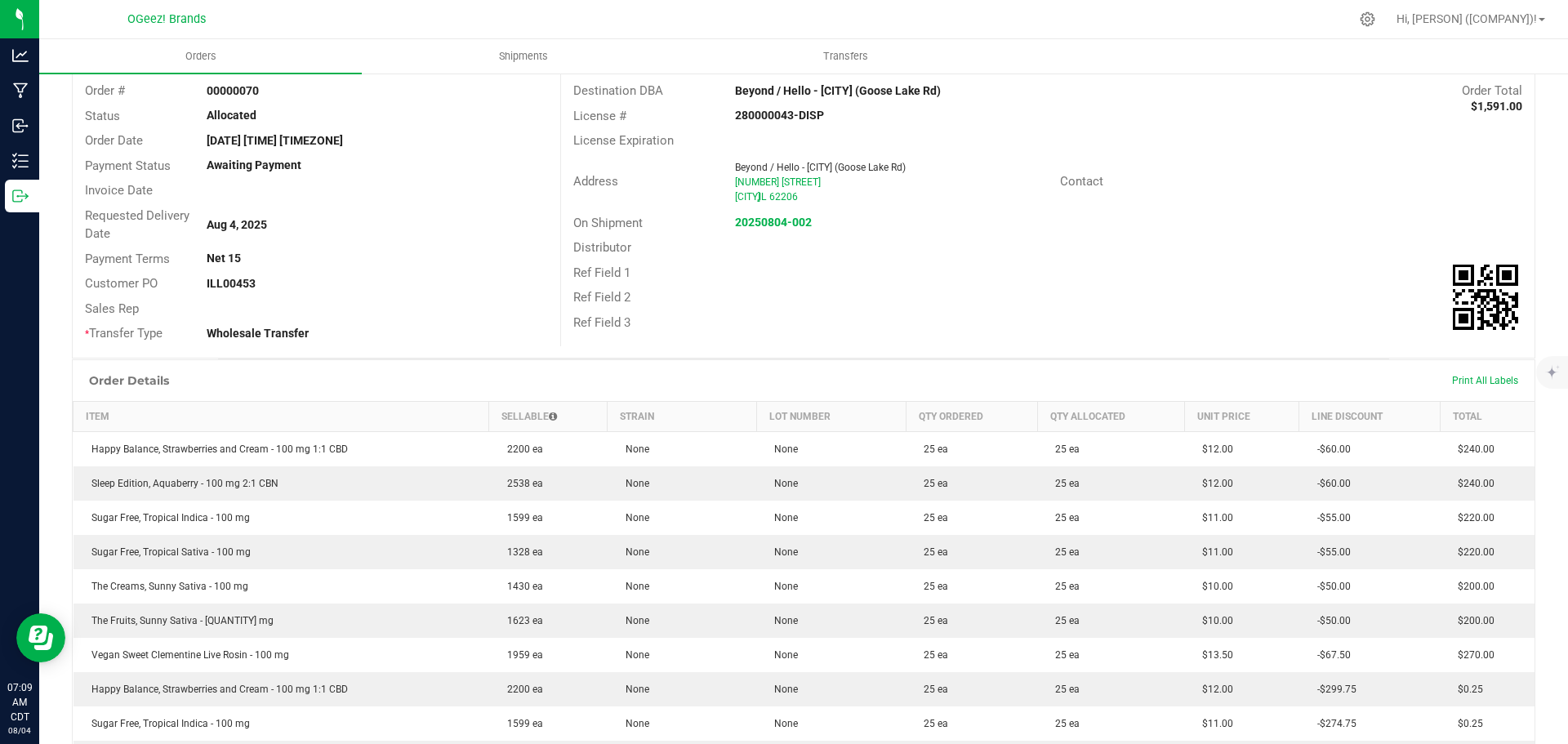 scroll, scrollTop: 0, scrollLeft: 0, axis: both 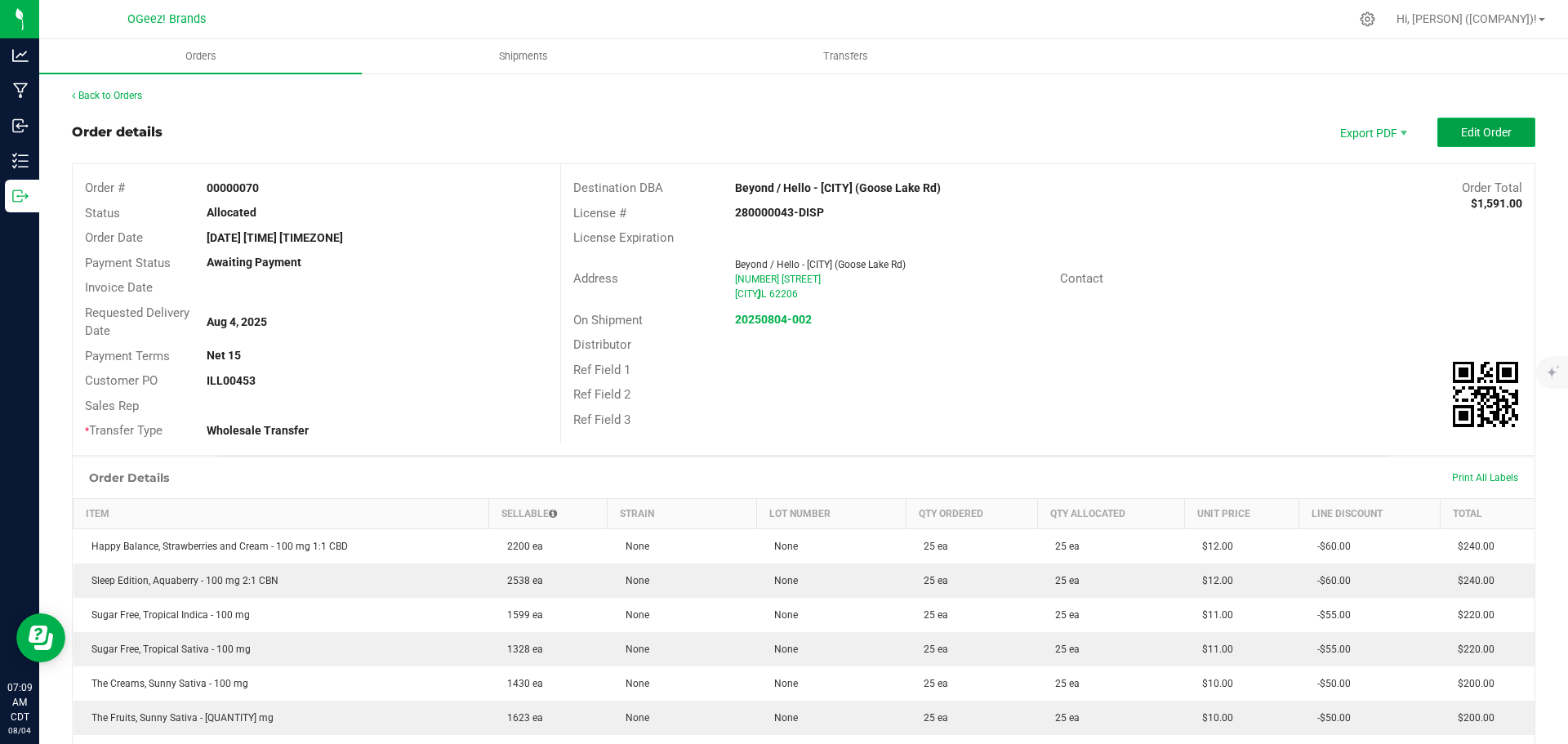 click on "Edit Order" at bounding box center [1486, 132] 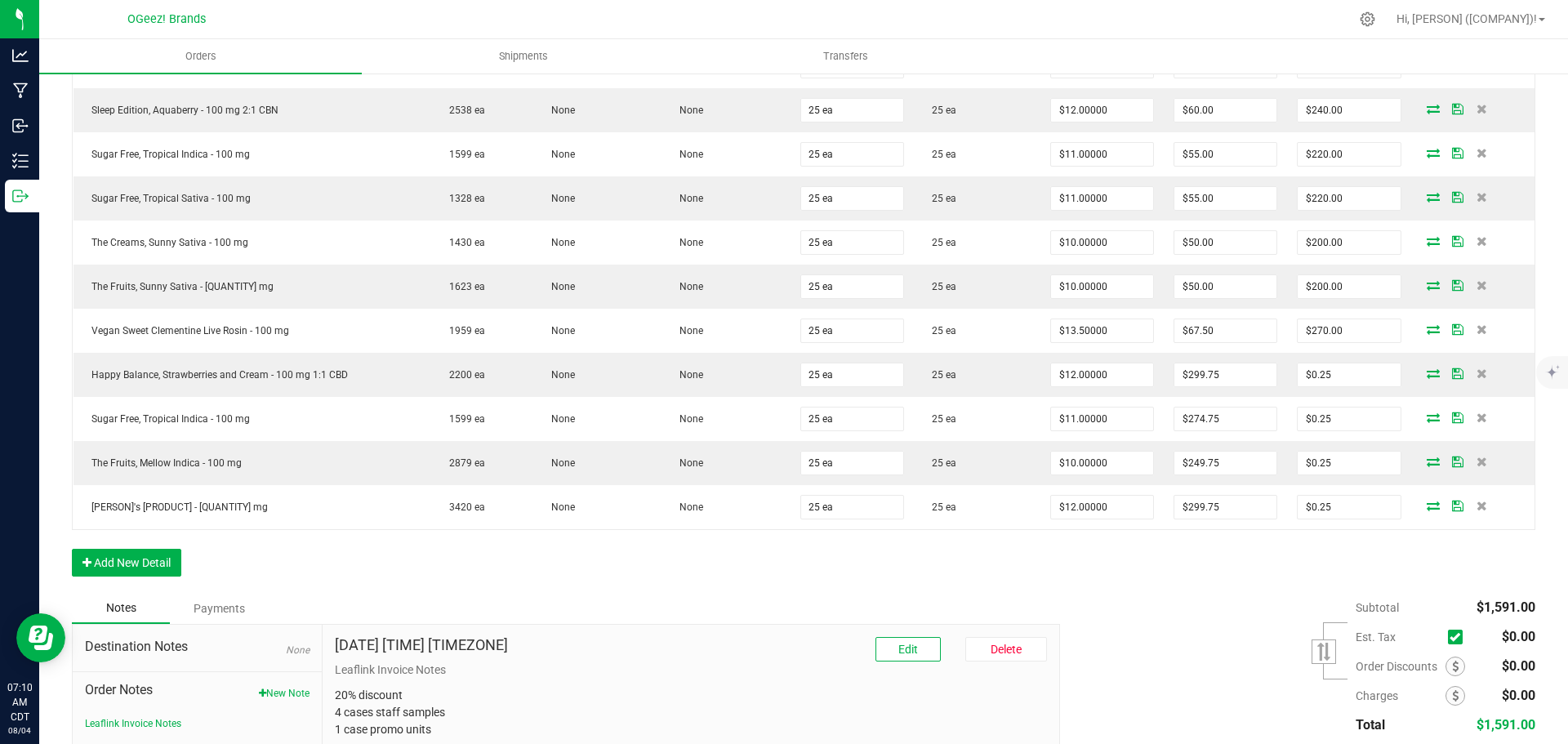 scroll, scrollTop: 647, scrollLeft: 0, axis: vertical 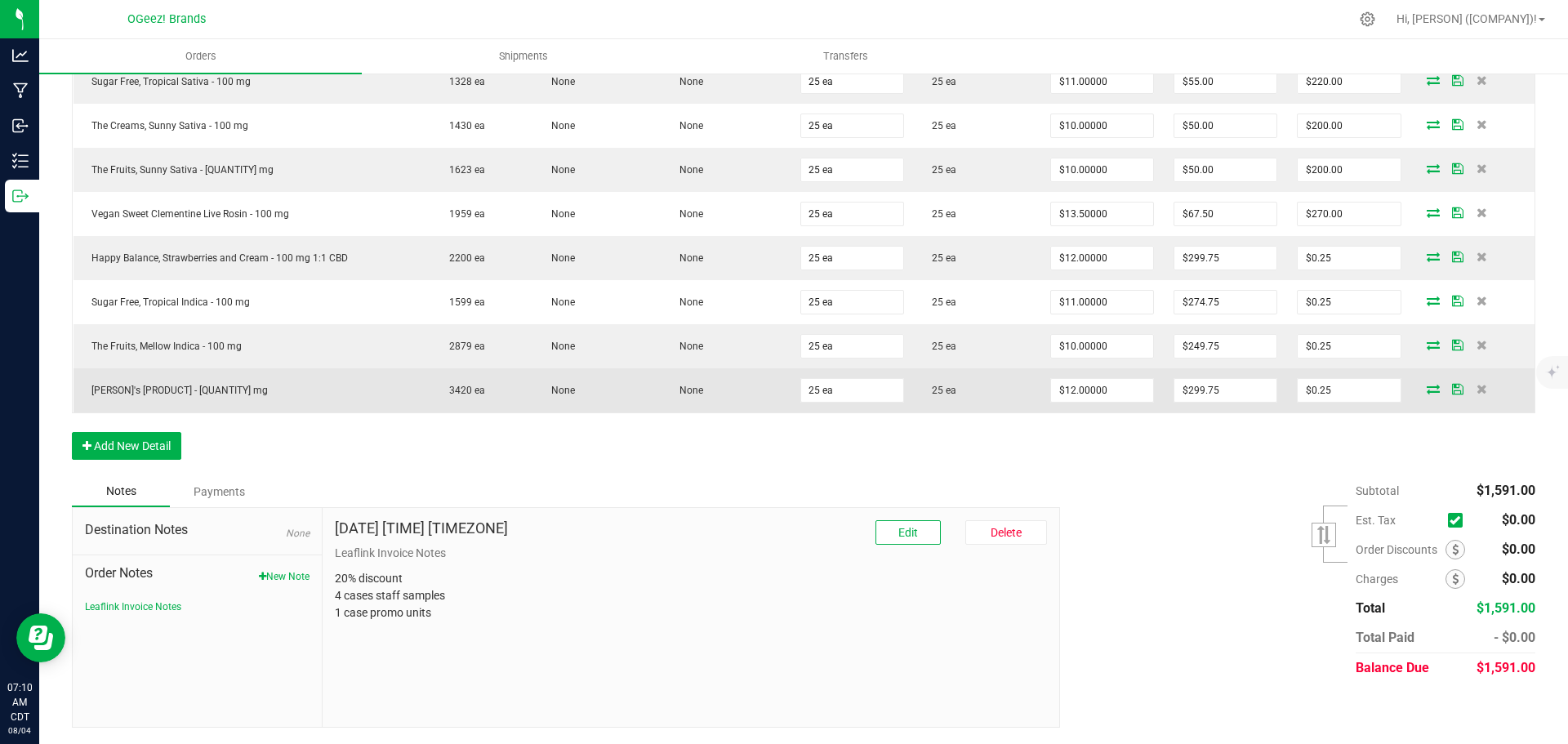 click at bounding box center (1433, 389) 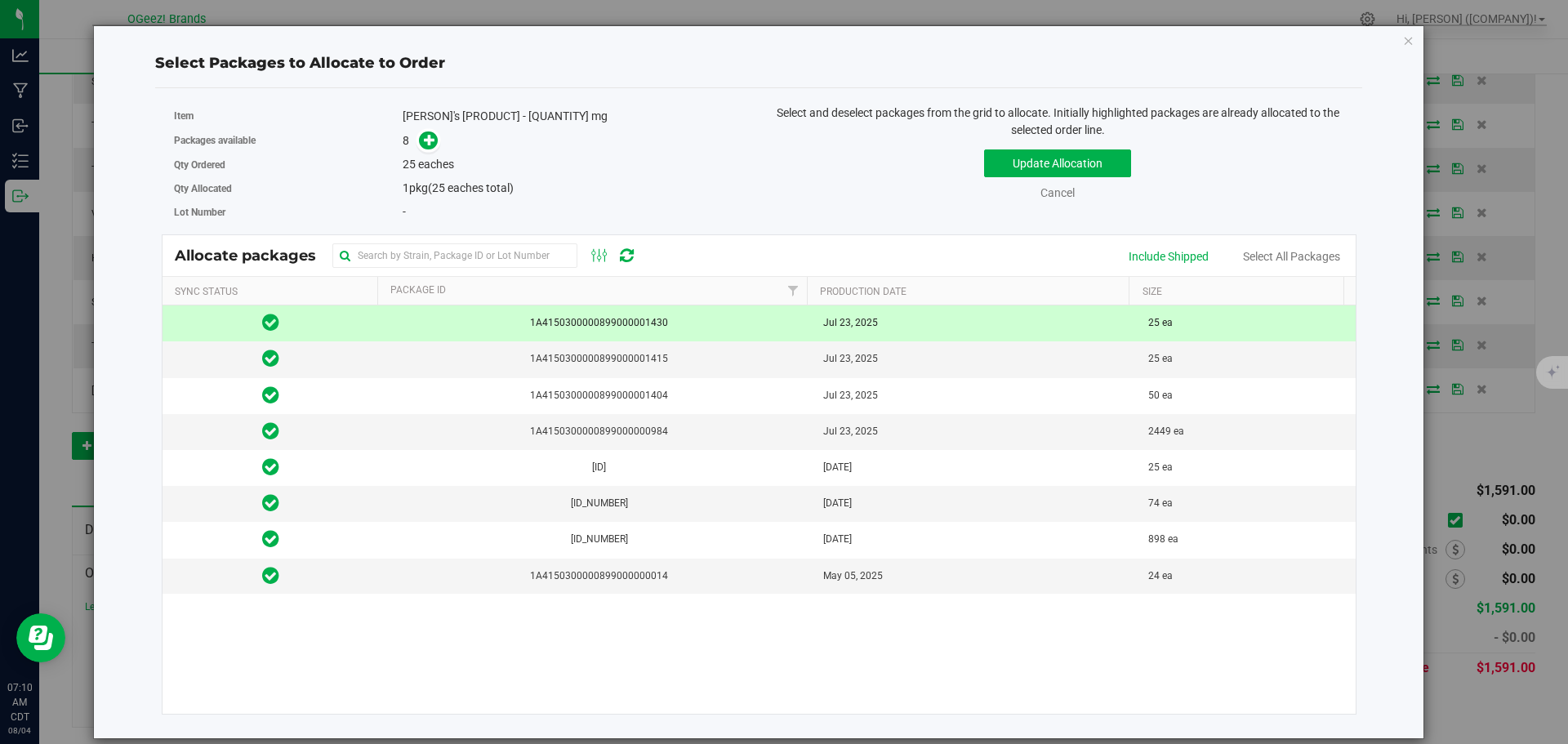 click on "1A4150300000899000001430" at bounding box center (596, 323) 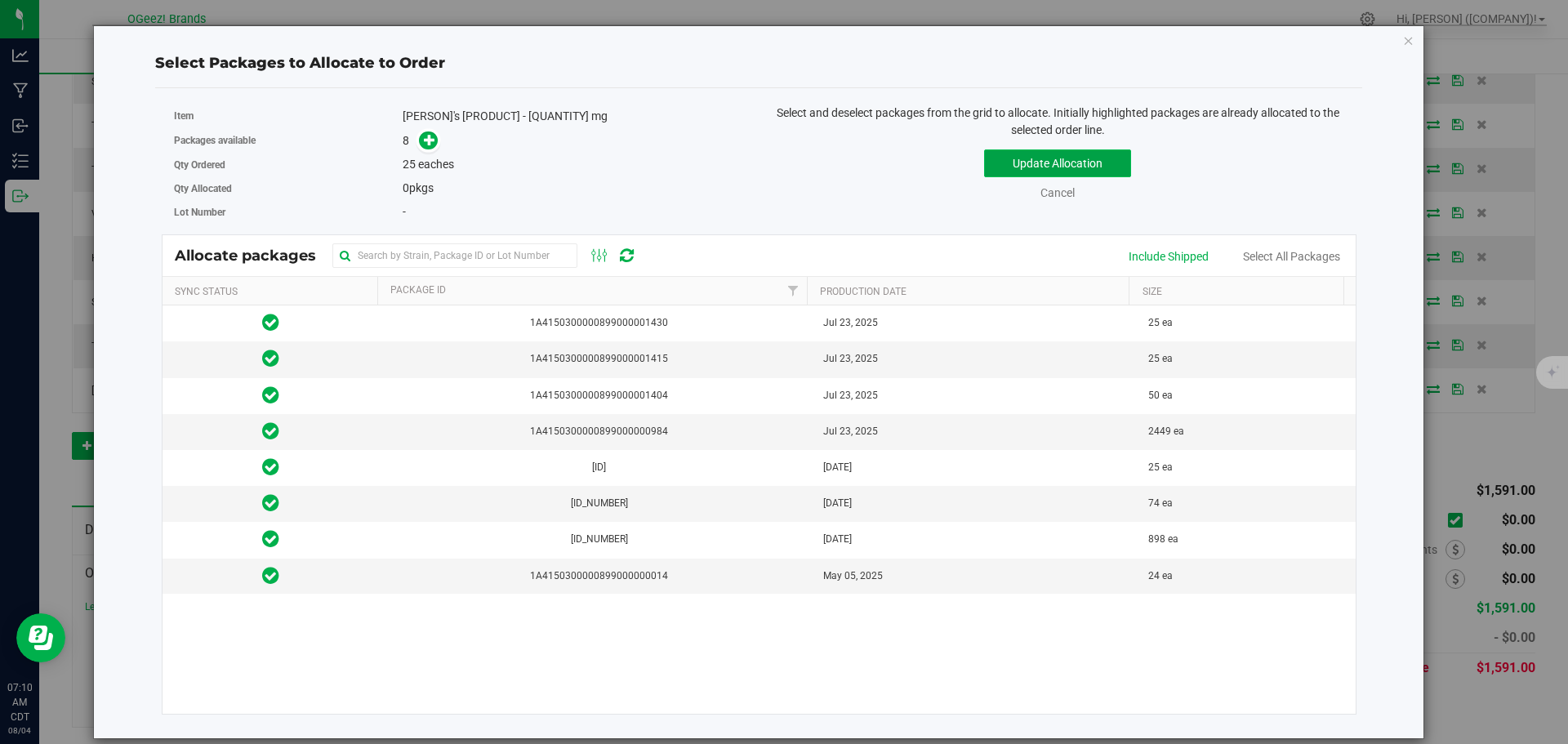 click on "Update Allocation" at bounding box center (1058, 163) 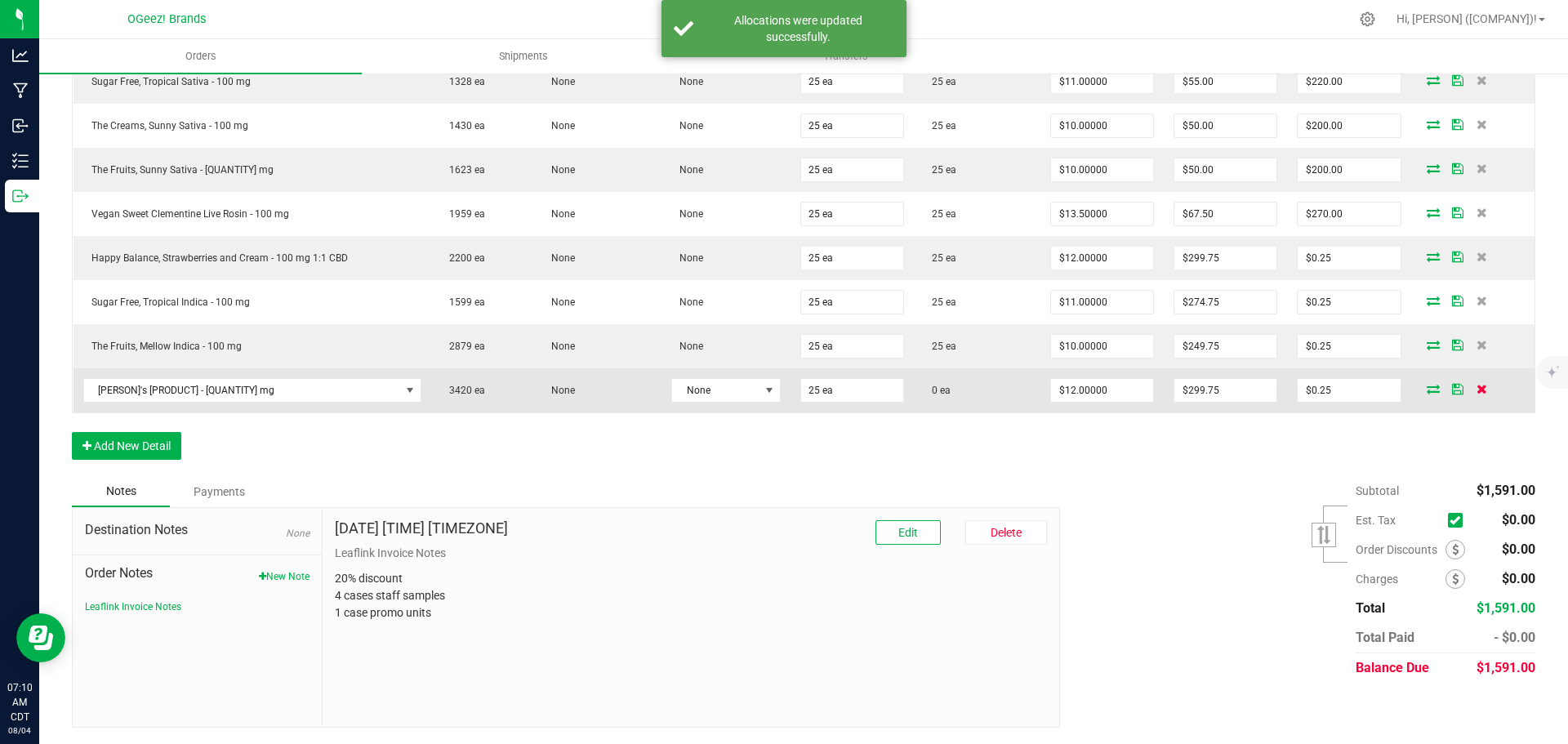 click at bounding box center [1481, 389] 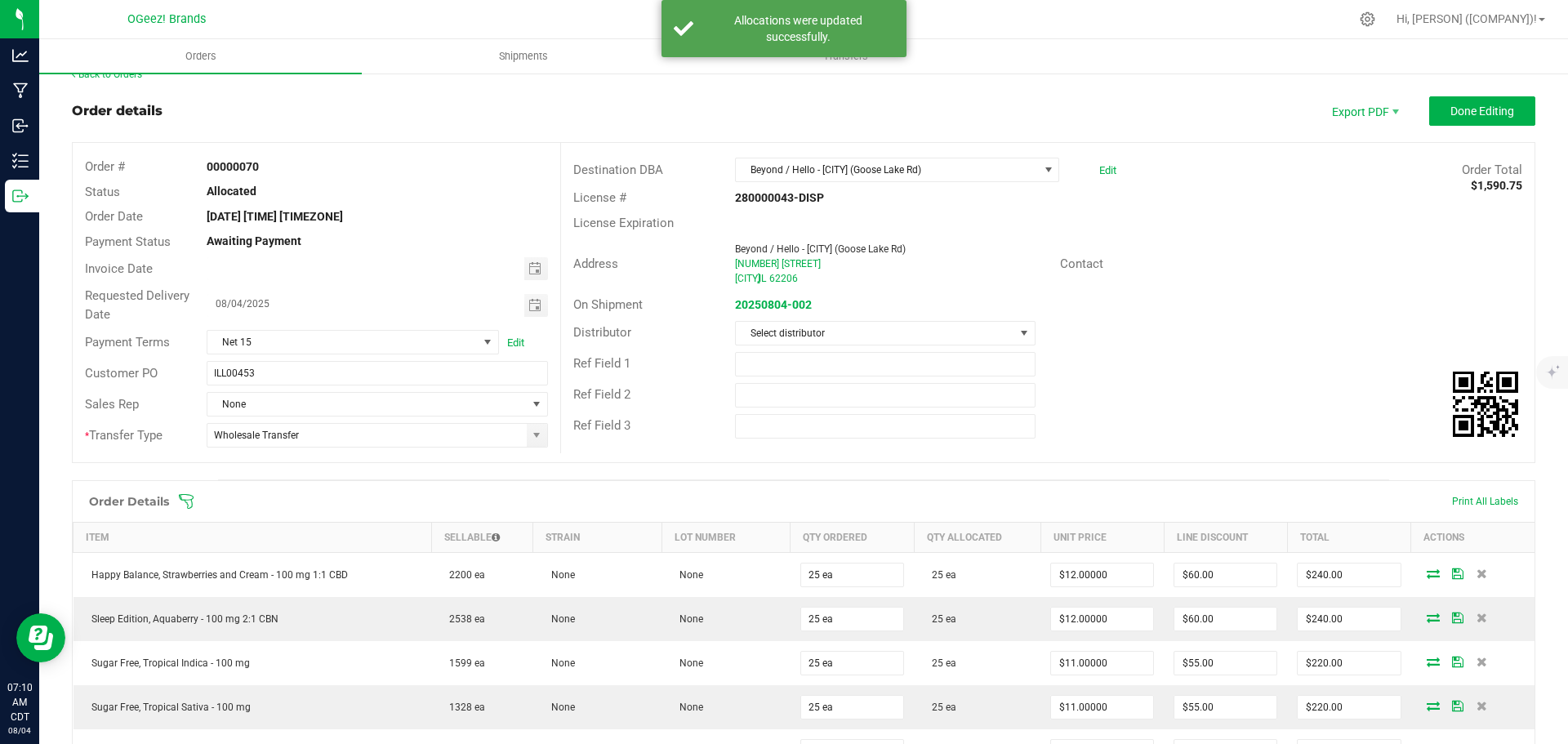 scroll, scrollTop: 0, scrollLeft: 0, axis: both 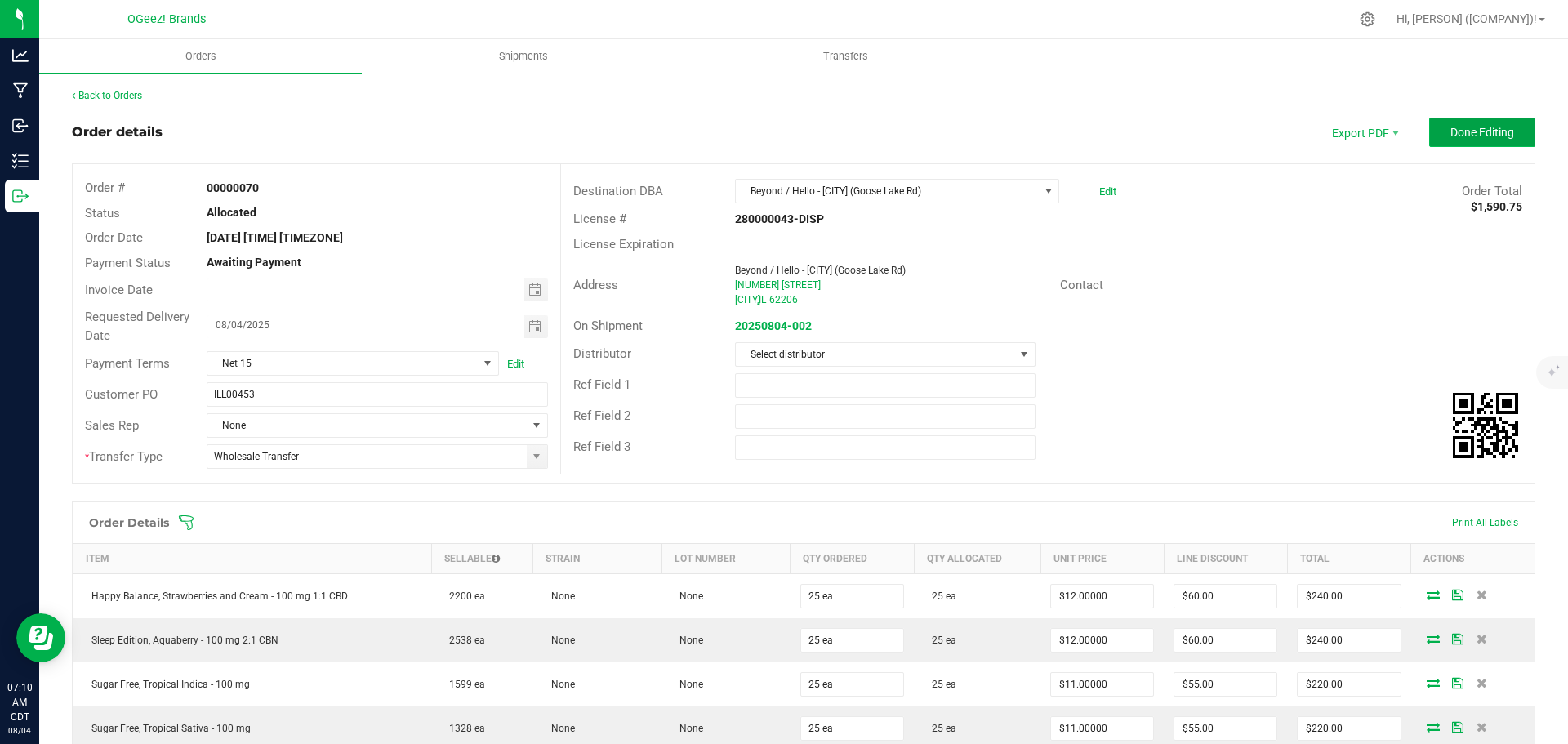 click on "Done Editing" at bounding box center (1482, 132) 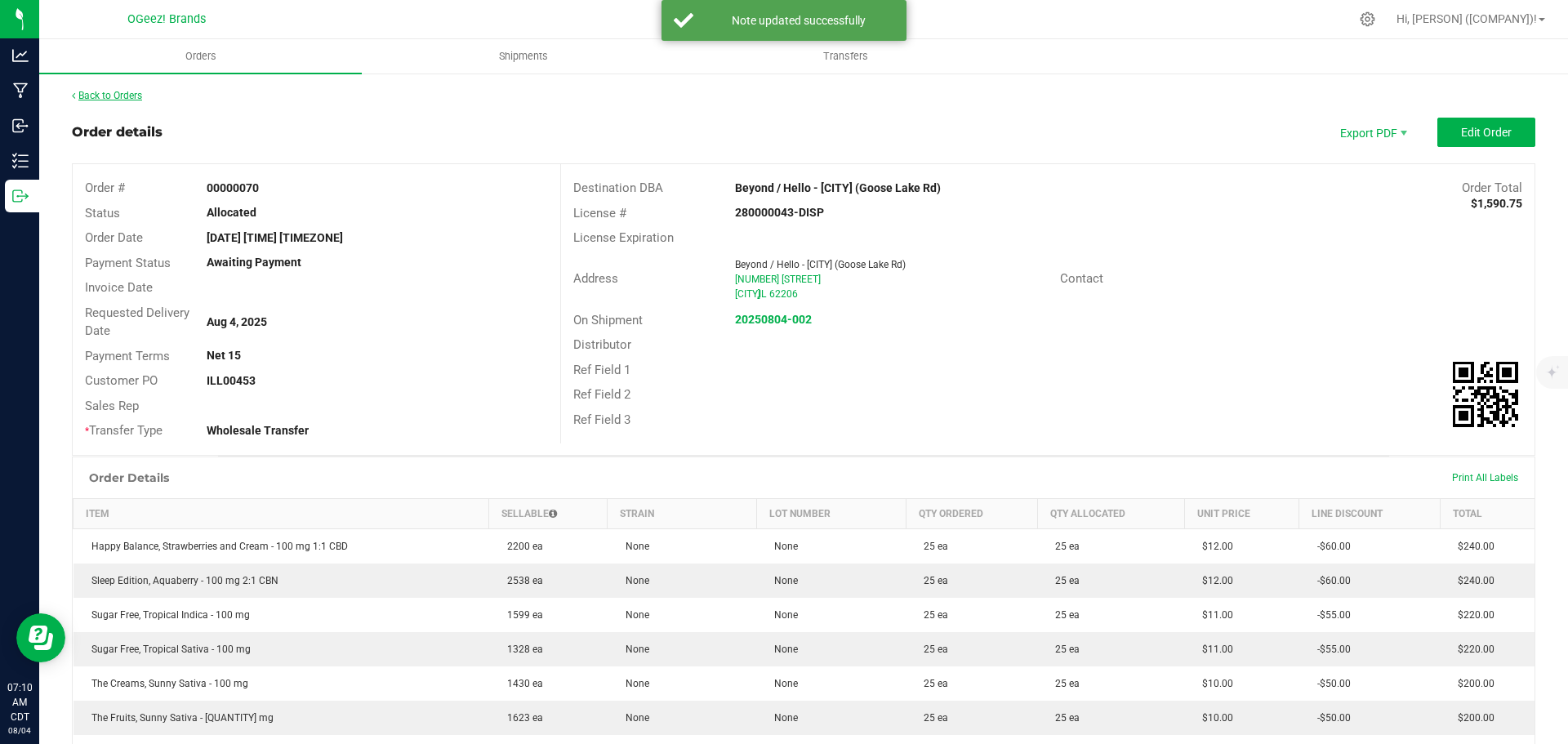 click on "Back to Orders" at bounding box center (107, 96) 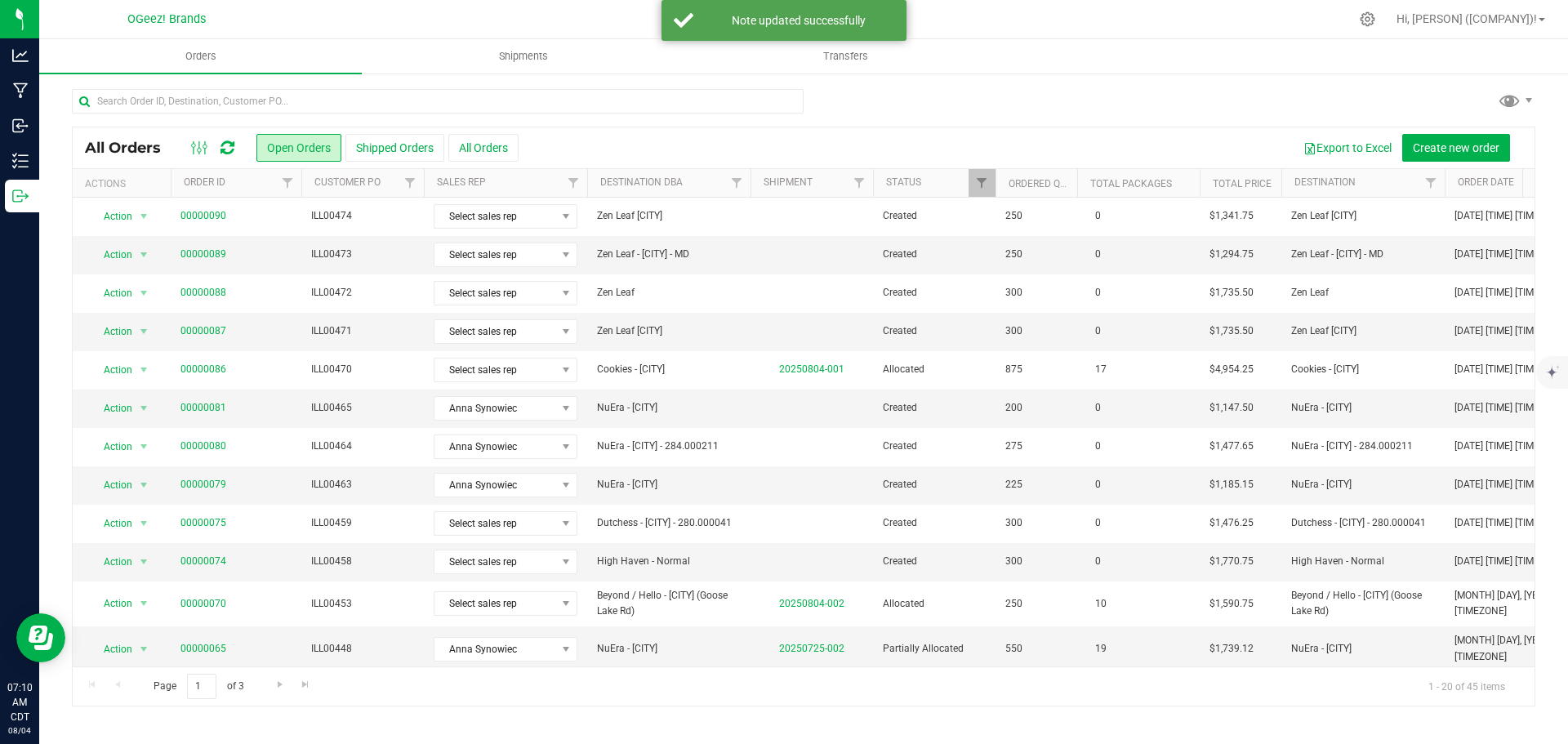 click on "Shipments" at bounding box center [523, 56] 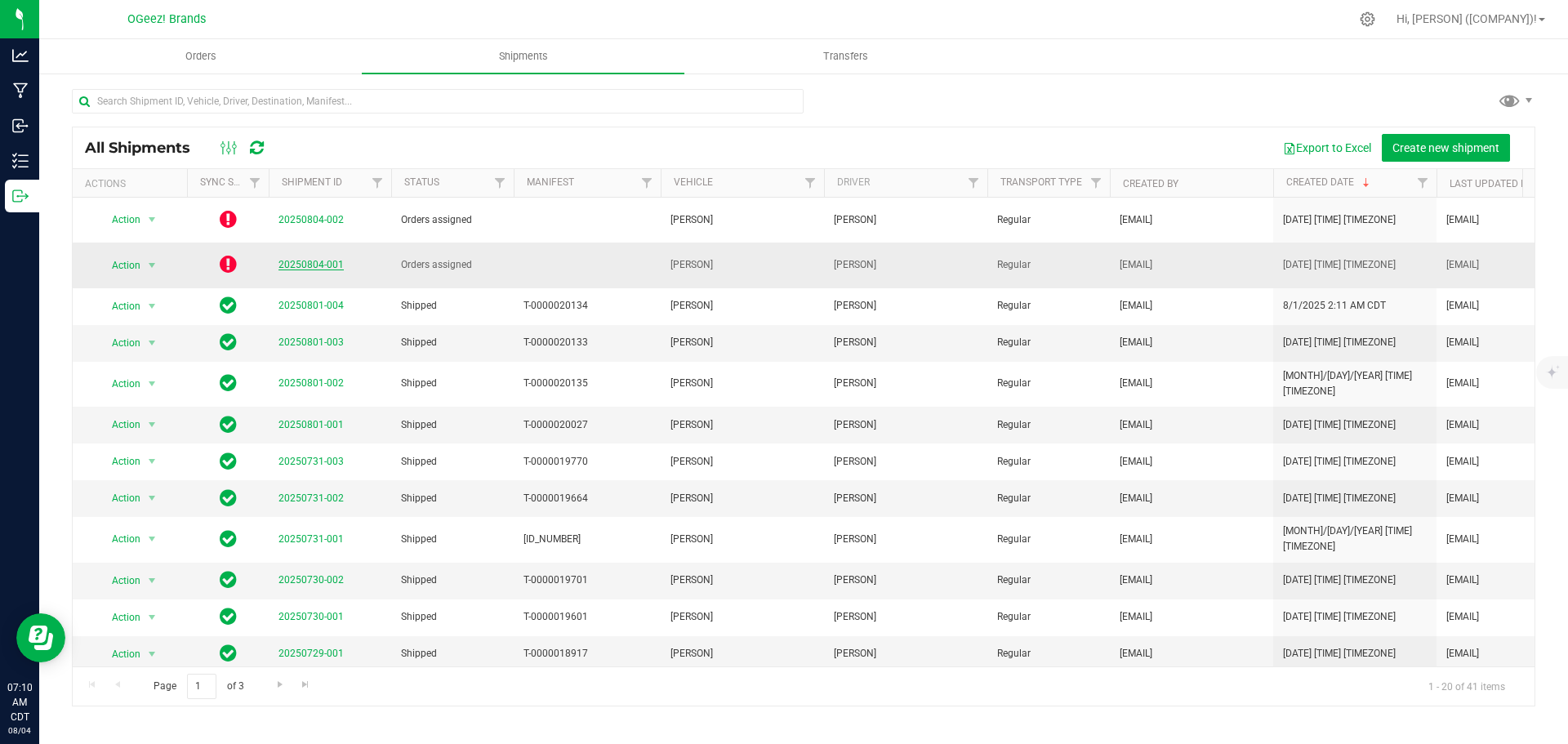 click on "20250804-001" at bounding box center (311, 265) 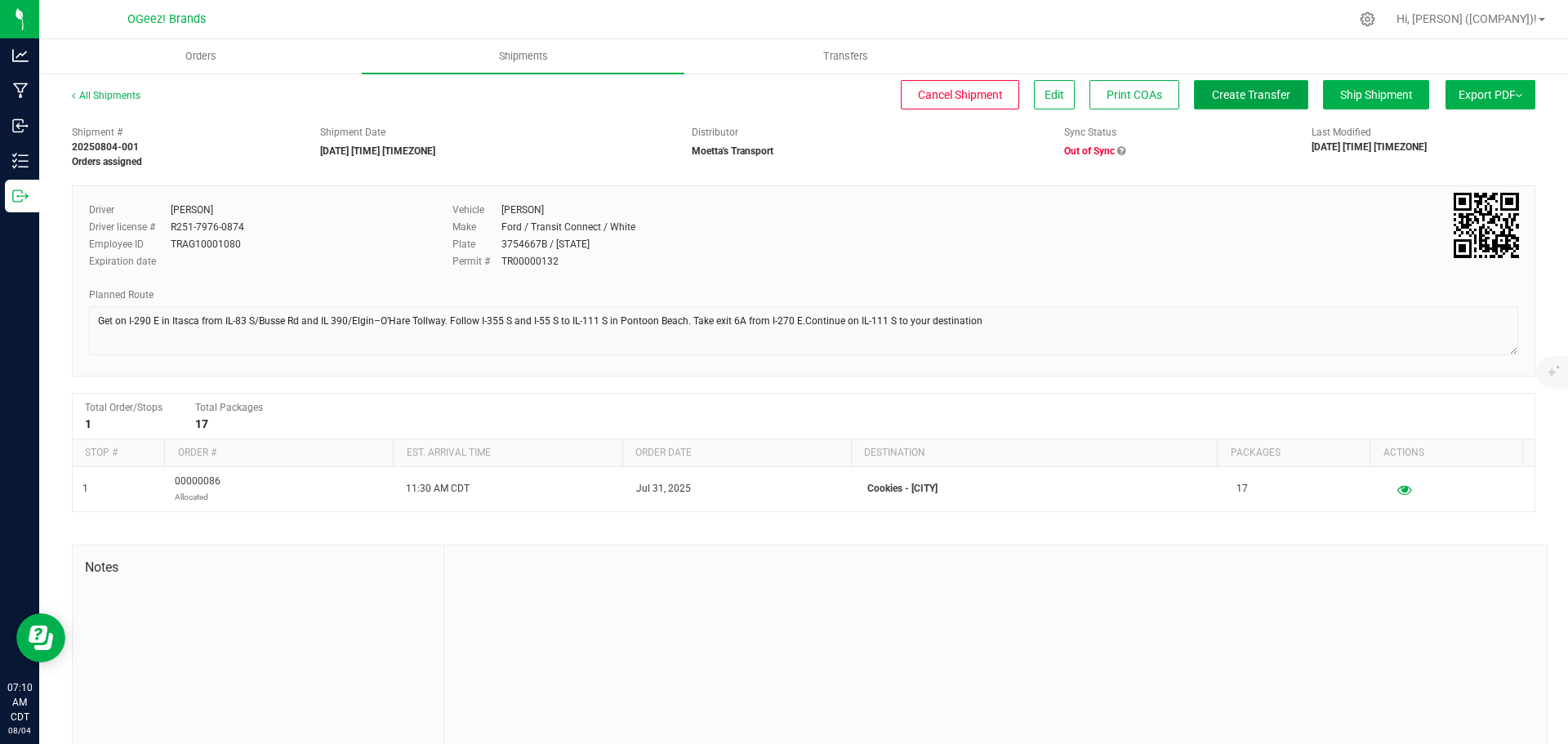 click on "Create Transfer" at bounding box center (1251, 95) 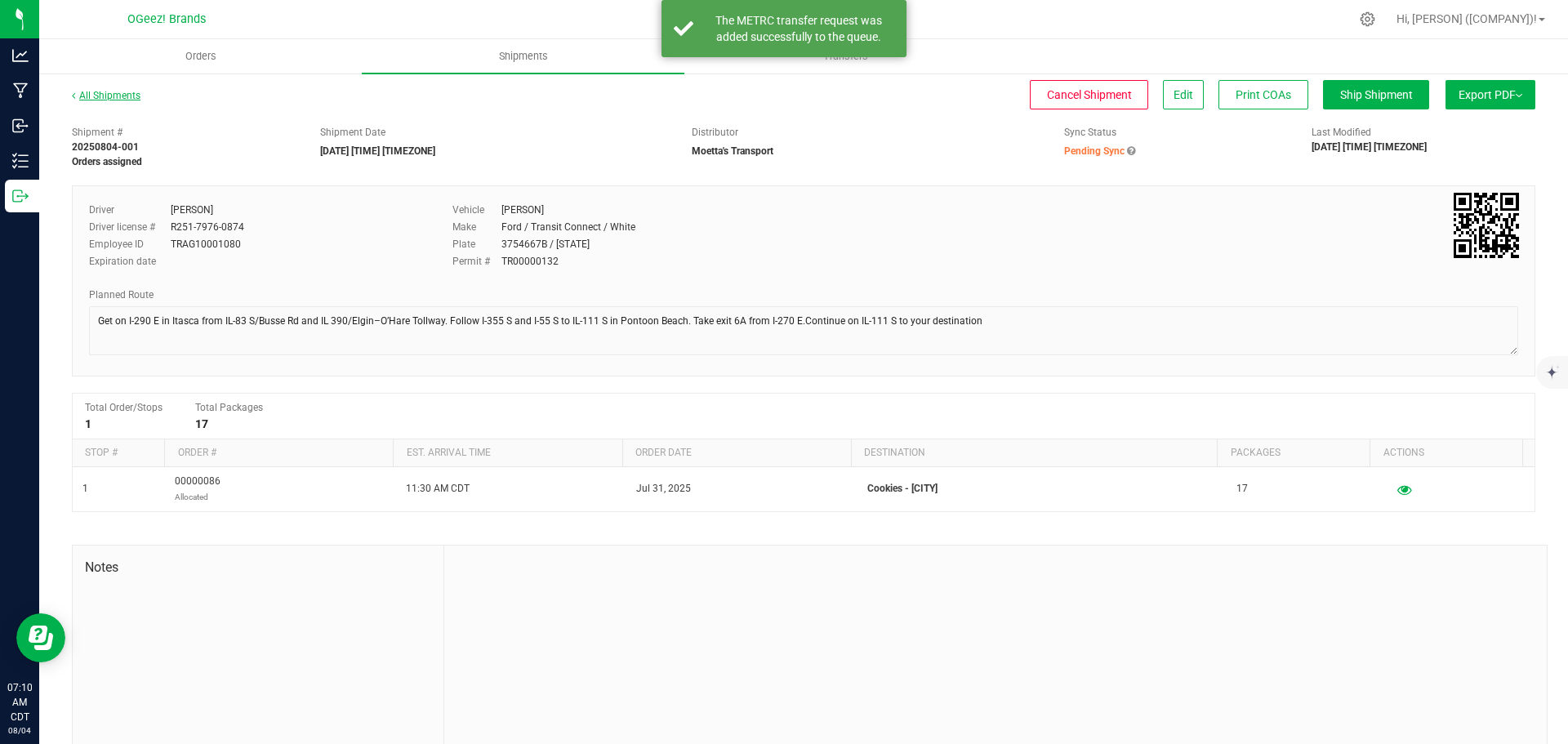 click on "All Shipments" at bounding box center [106, 96] 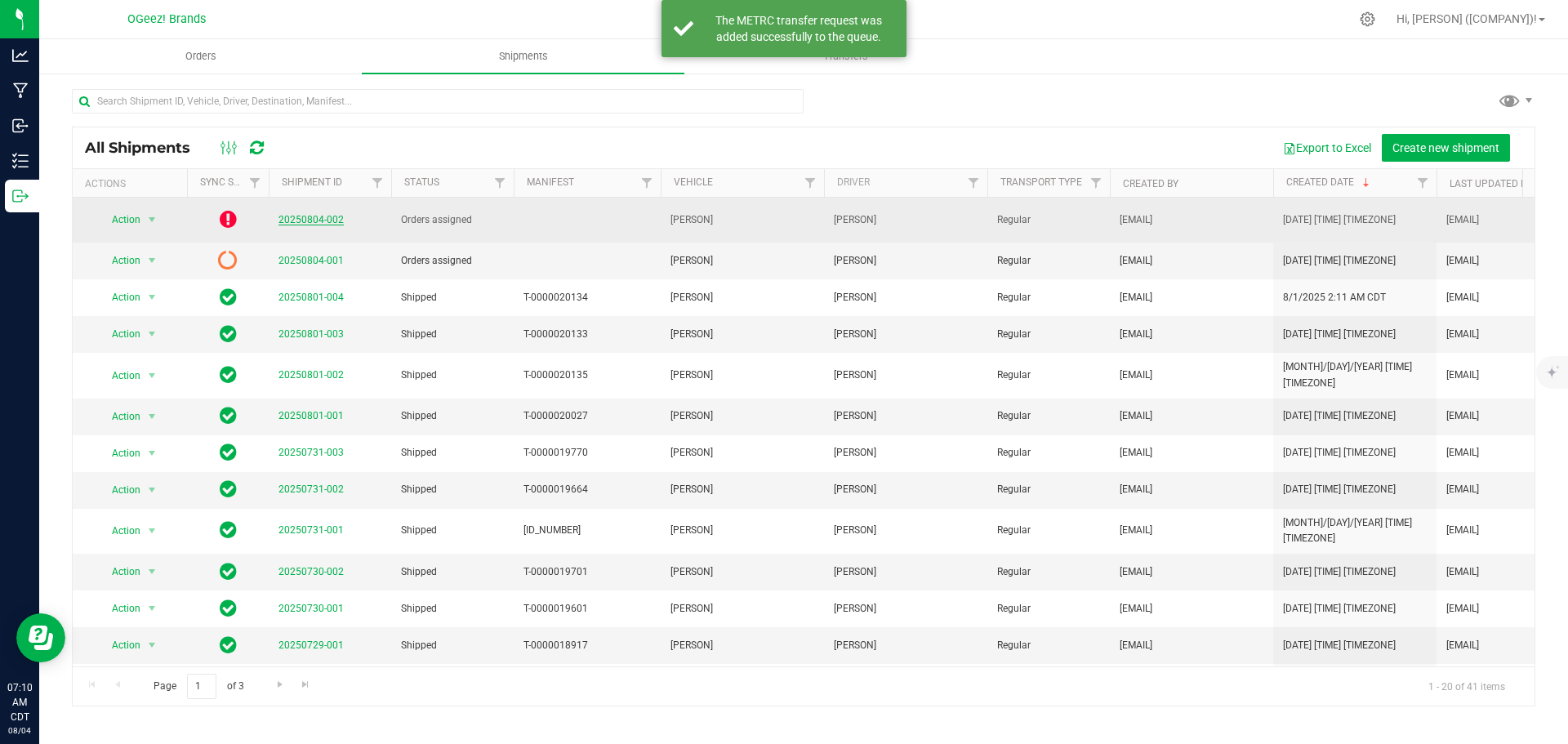 click on "20250804-002" at bounding box center (311, 220) 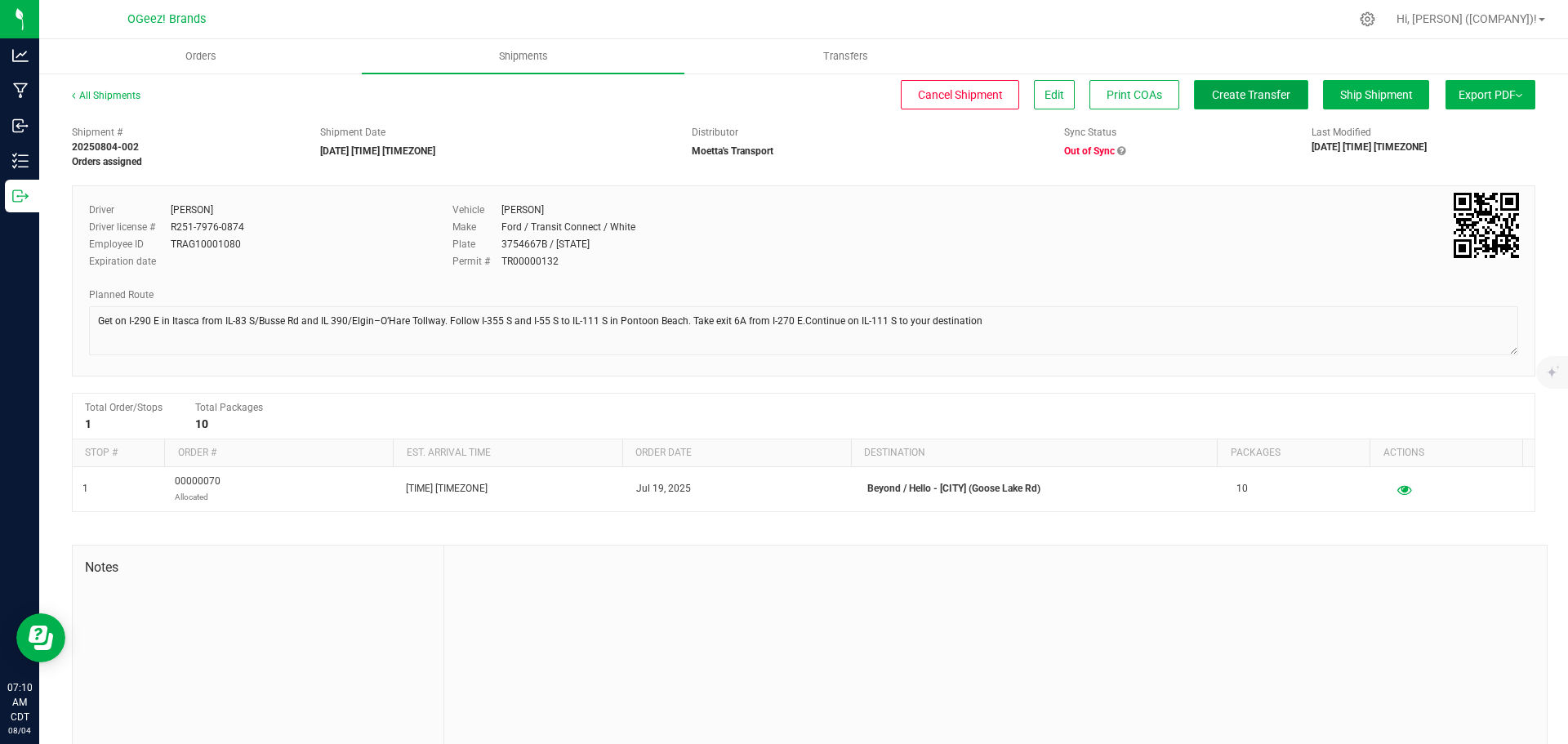 click on "Create Transfer" at bounding box center [1251, 95] 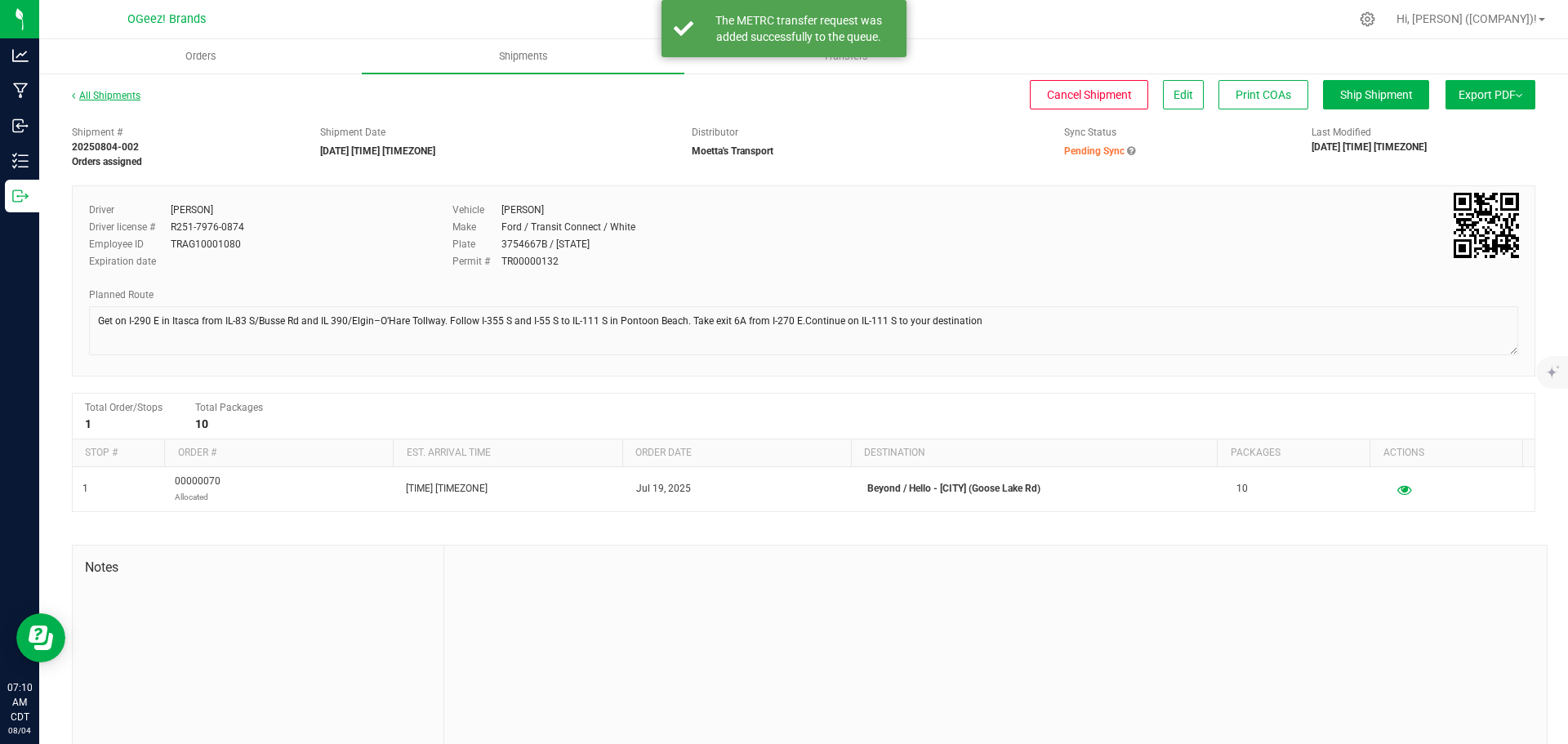 click on "All Shipments" at bounding box center (106, 96) 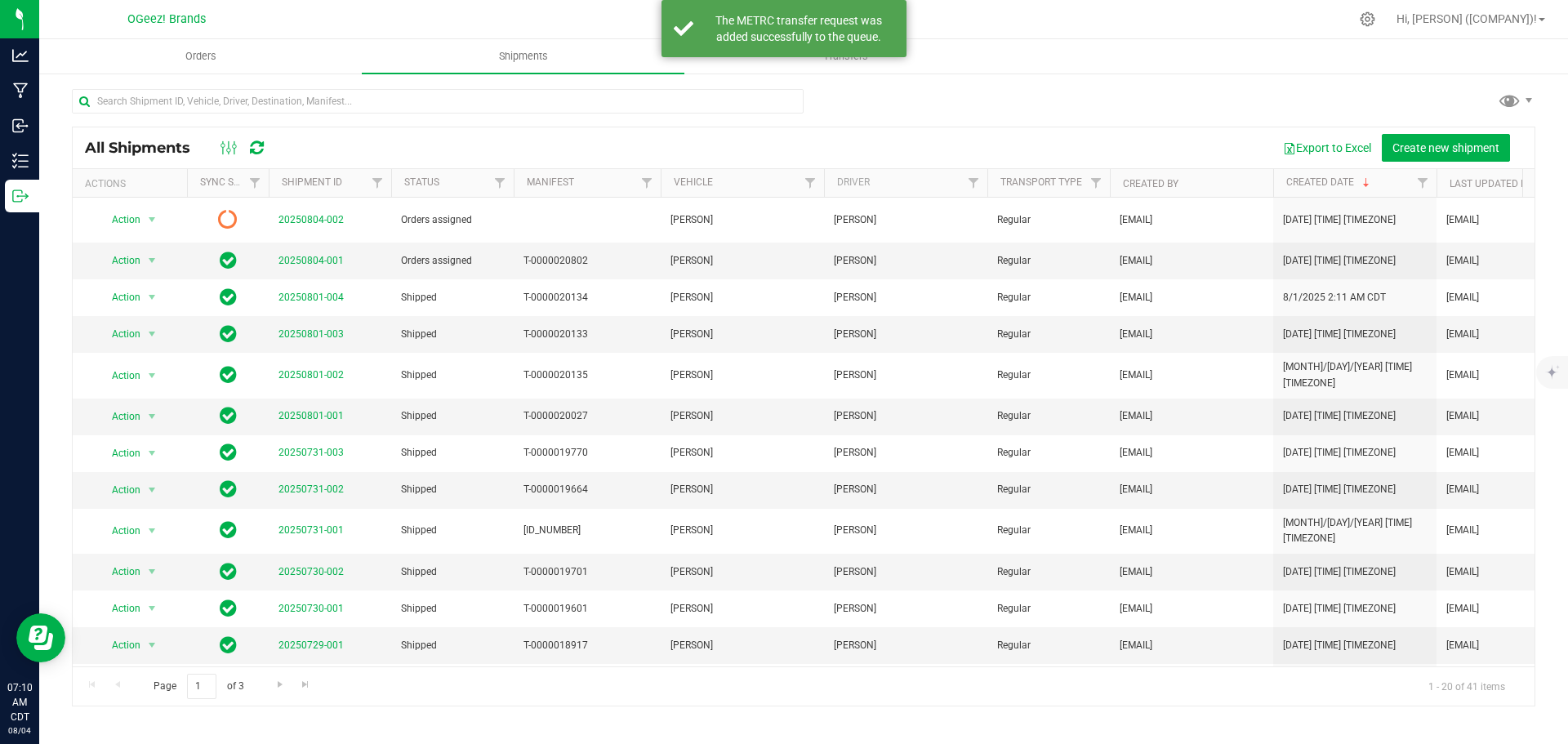click at bounding box center [256, 148] 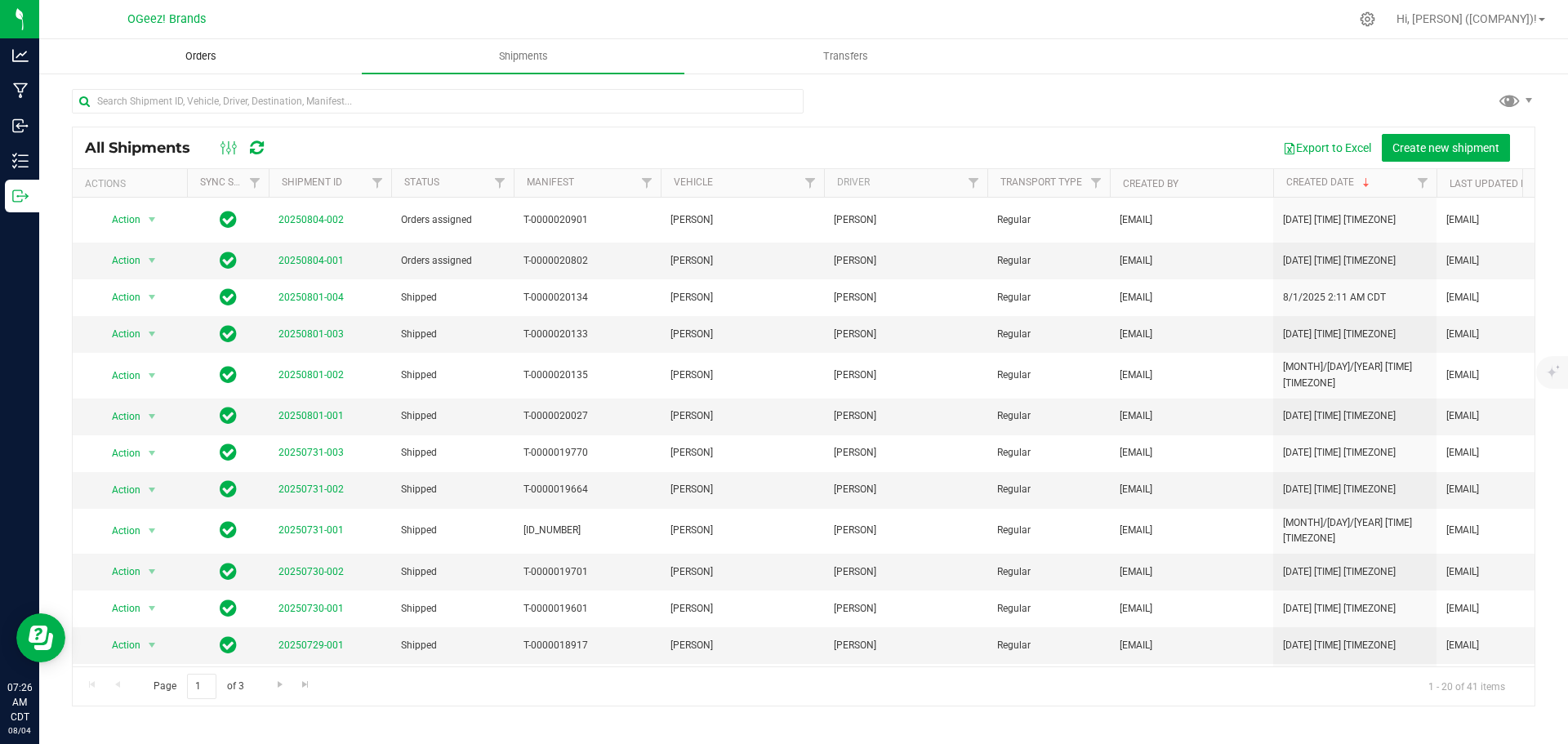 click on "Orders" at bounding box center [200, 56] 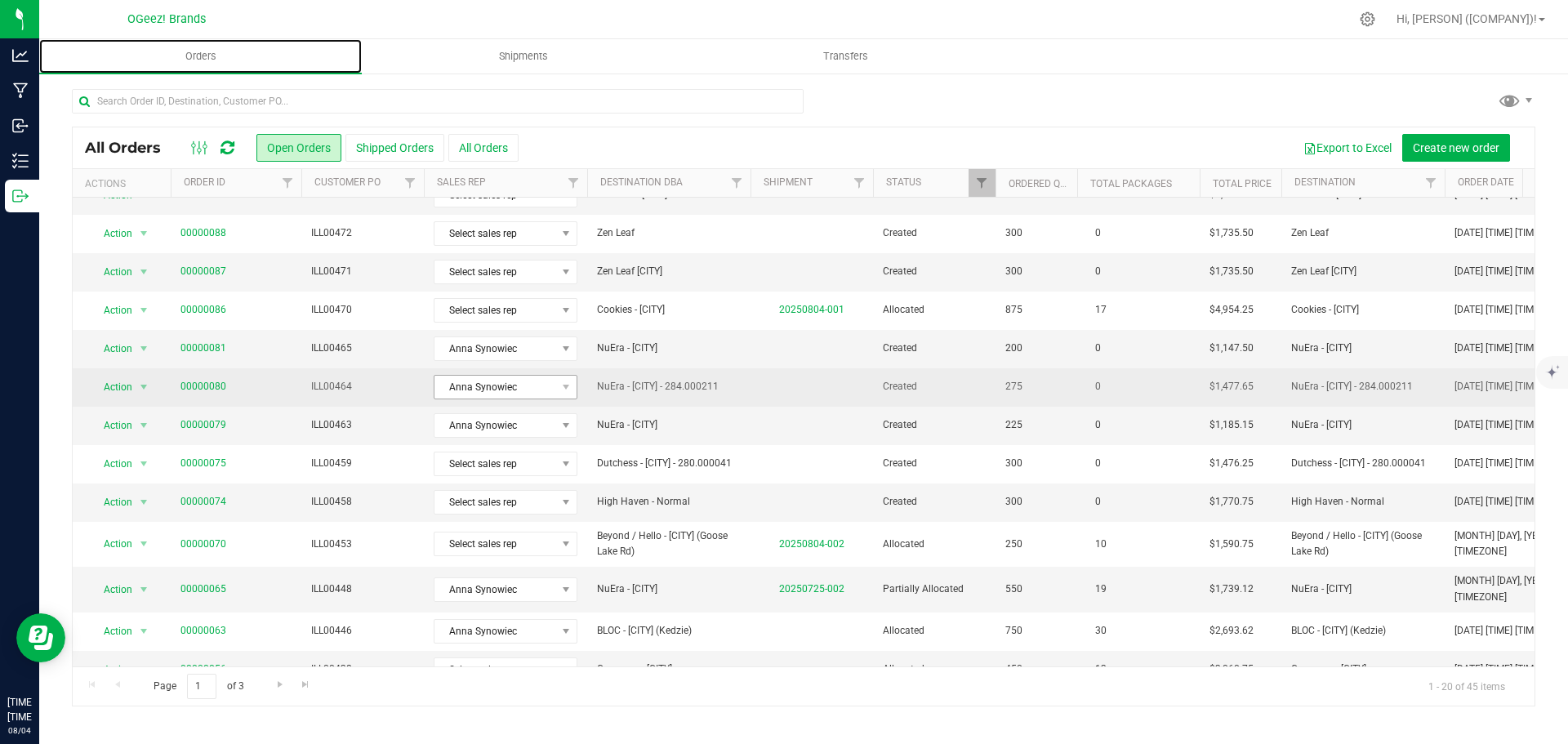 scroll, scrollTop: 66, scrollLeft: 0, axis: vertical 